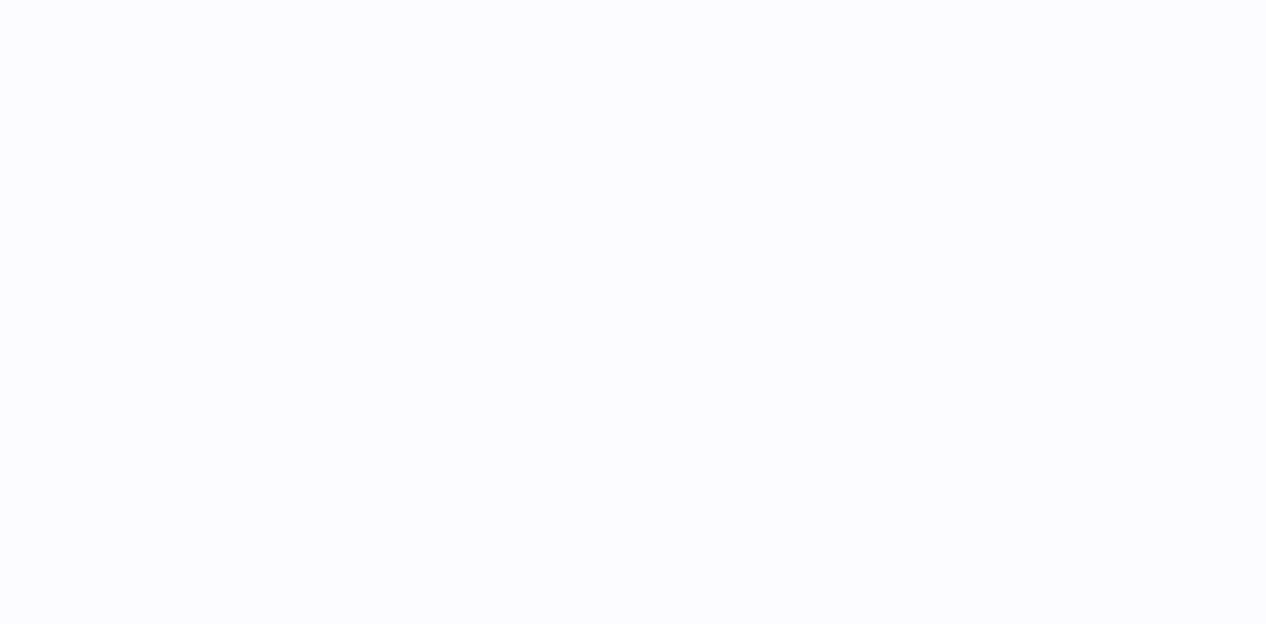 scroll, scrollTop: 0, scrollLeft: 0, axis: both 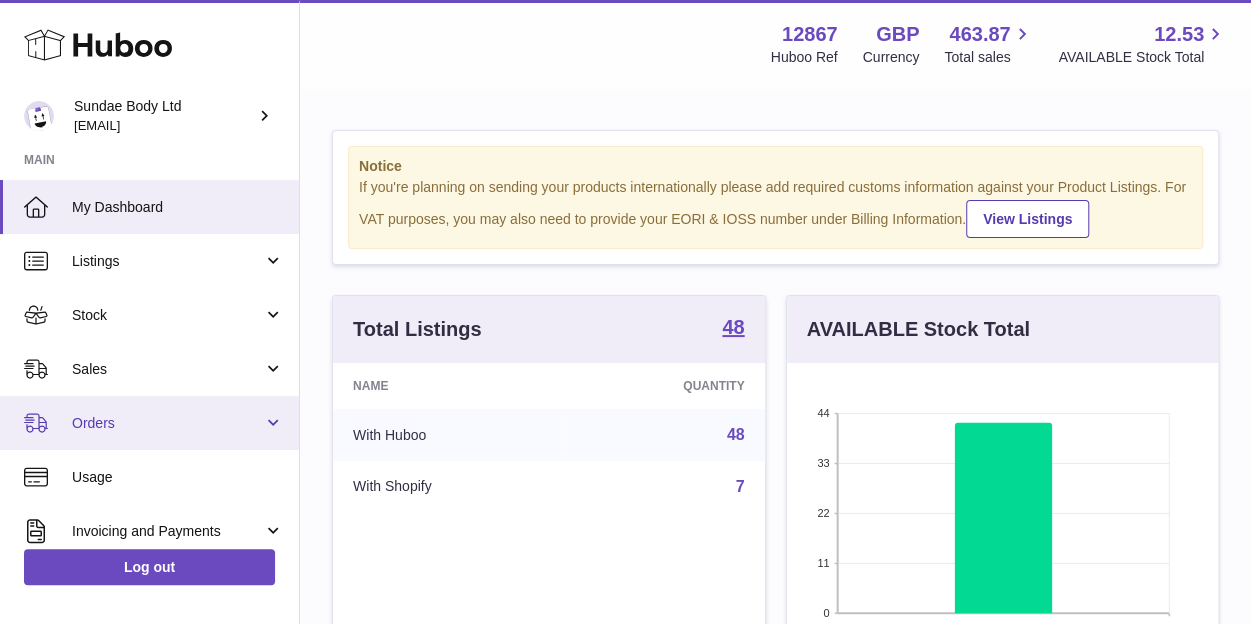 click on "Orders" at bounding box center [167, 423] 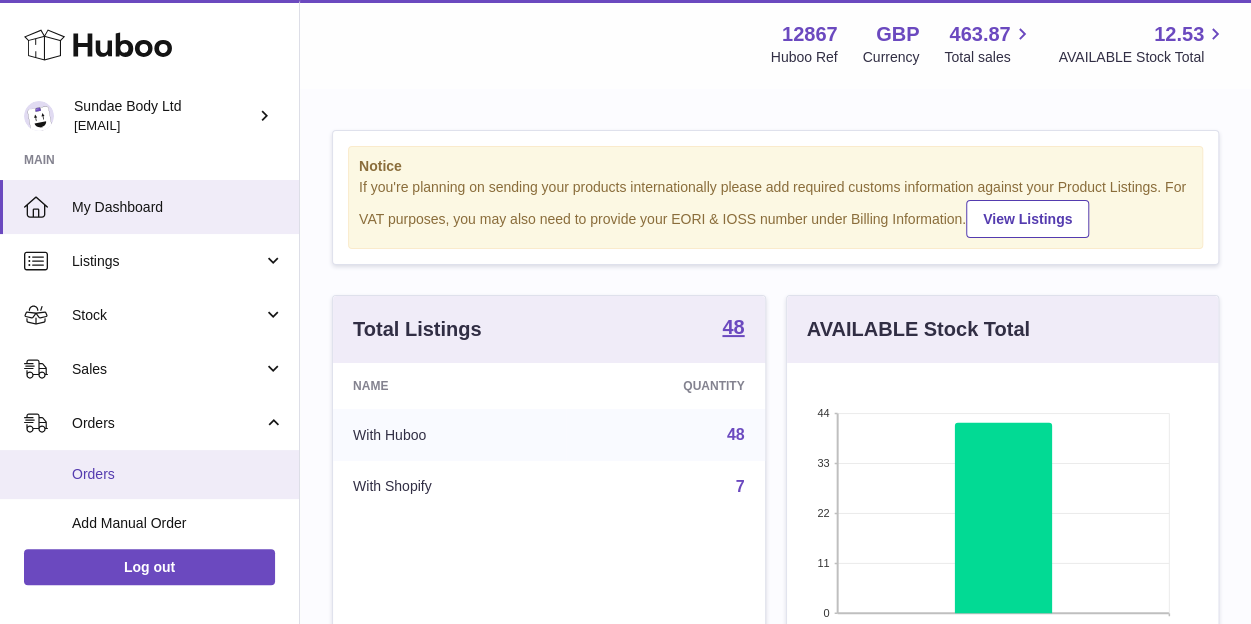 click on "Orders" at bounding box center [178, 474] 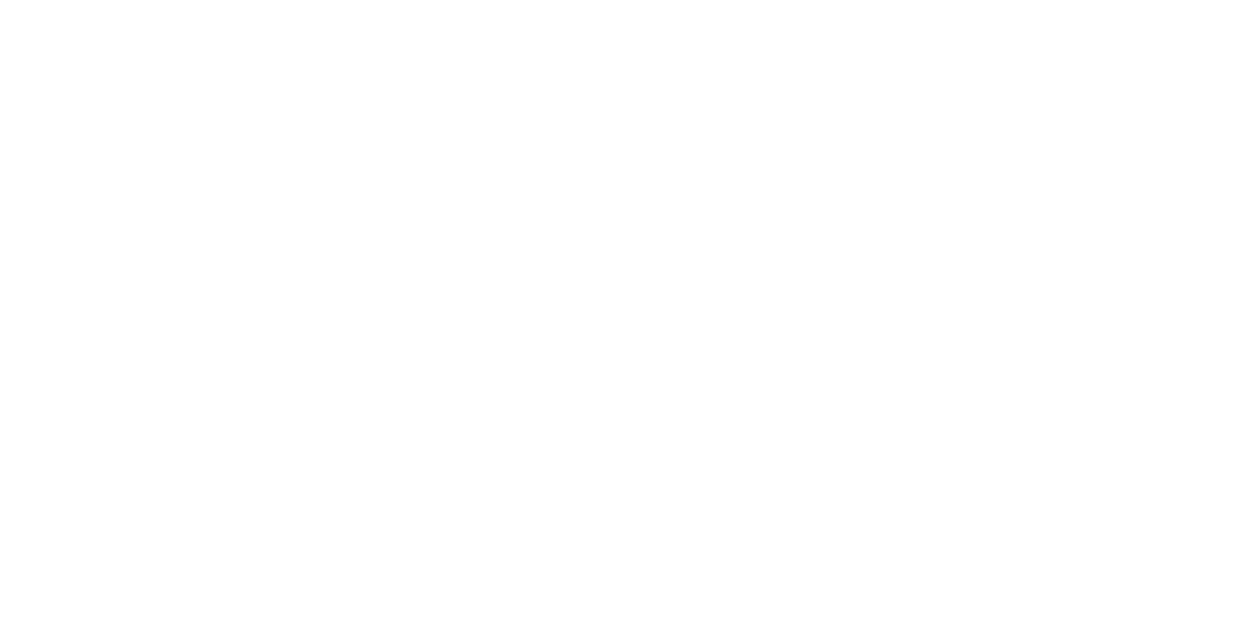 scroll, scrollTop: 0, scrollLeft: 0, axis: both 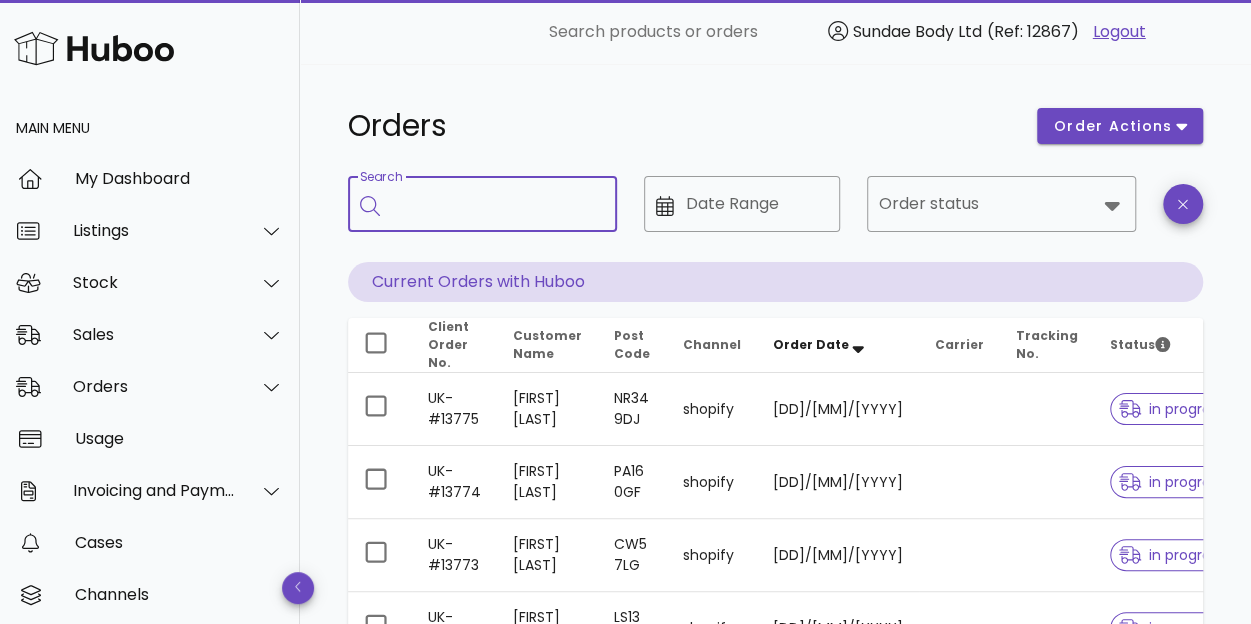 click on "Search" at bounding box center (496, 204) 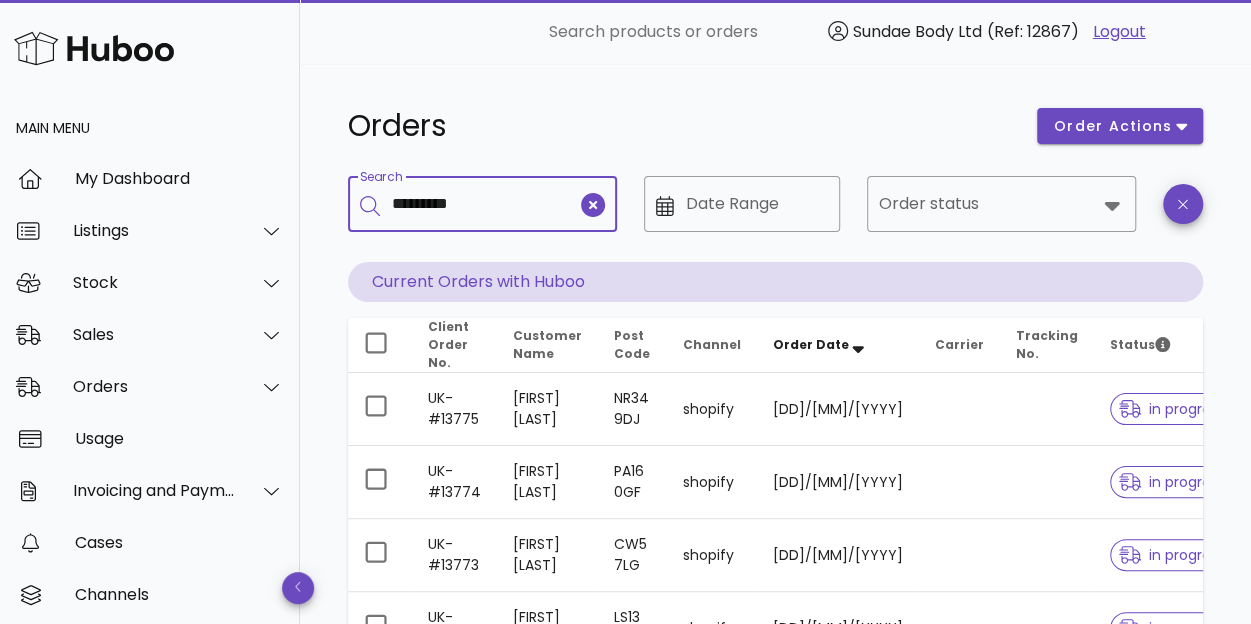 type on "*********" 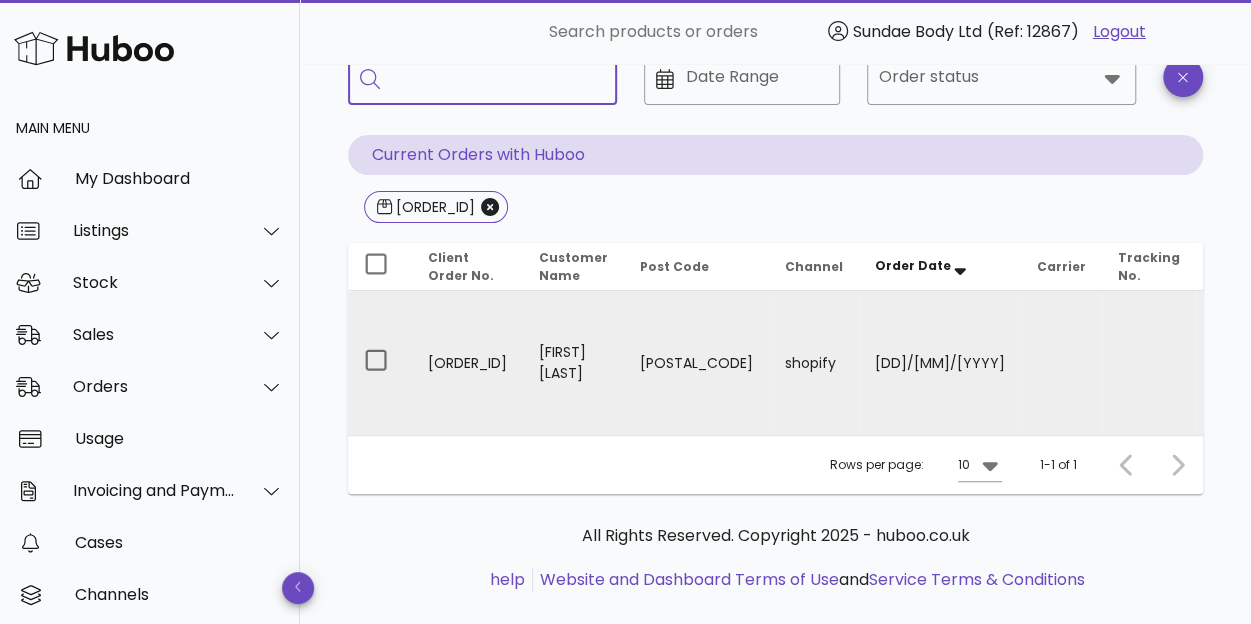 scroll, scrollTop: 136, scrollLeft: 0, axis: vertical 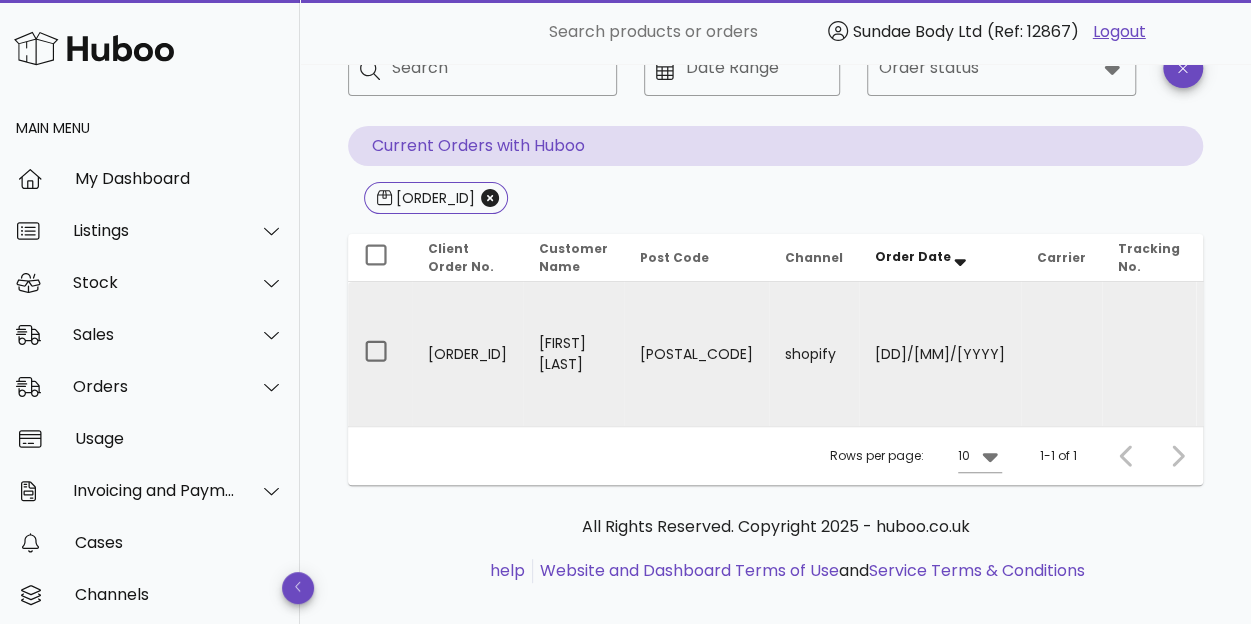 click on "Gemma Wright" at bounding box center [573, 354] 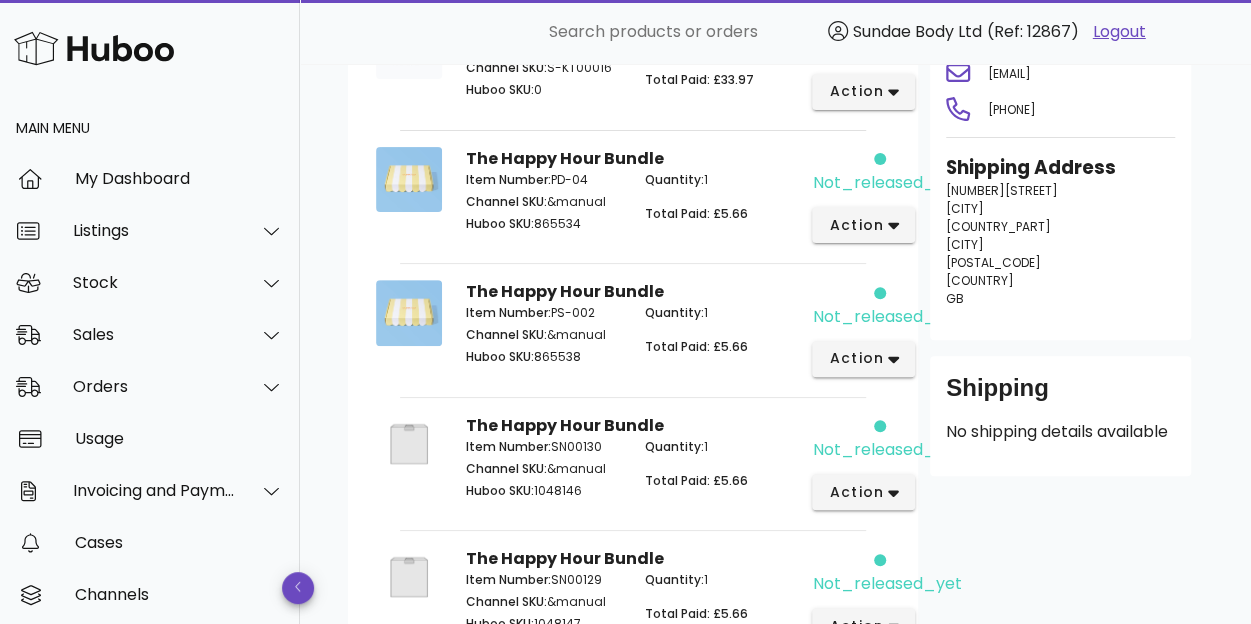 scroll, scrollTop: 0, scrollLeft: 0, axis: both 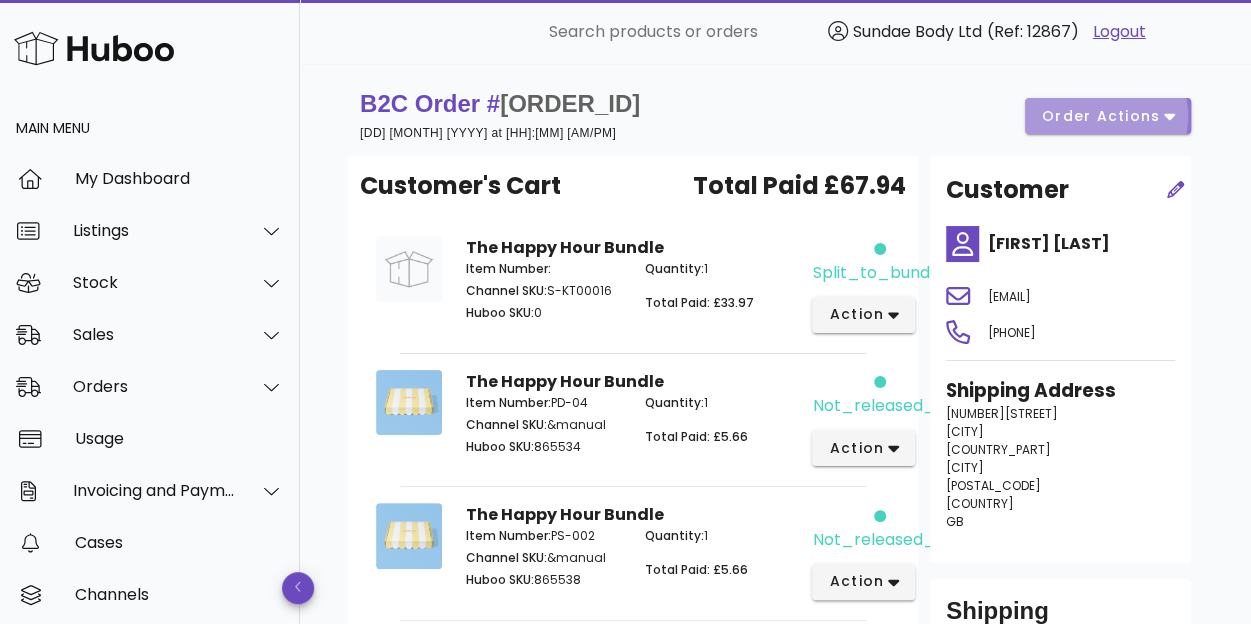 click on "order actions" at bounding box center (1101, 116) 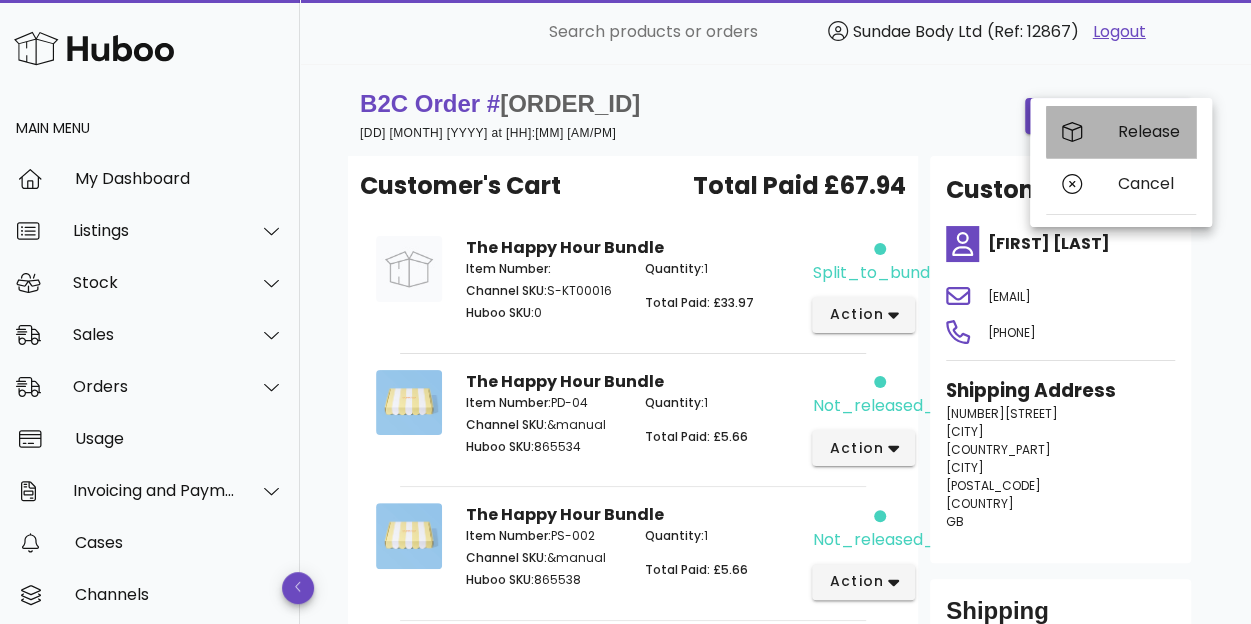 click on "Release" at bounding box center (1149, 131) 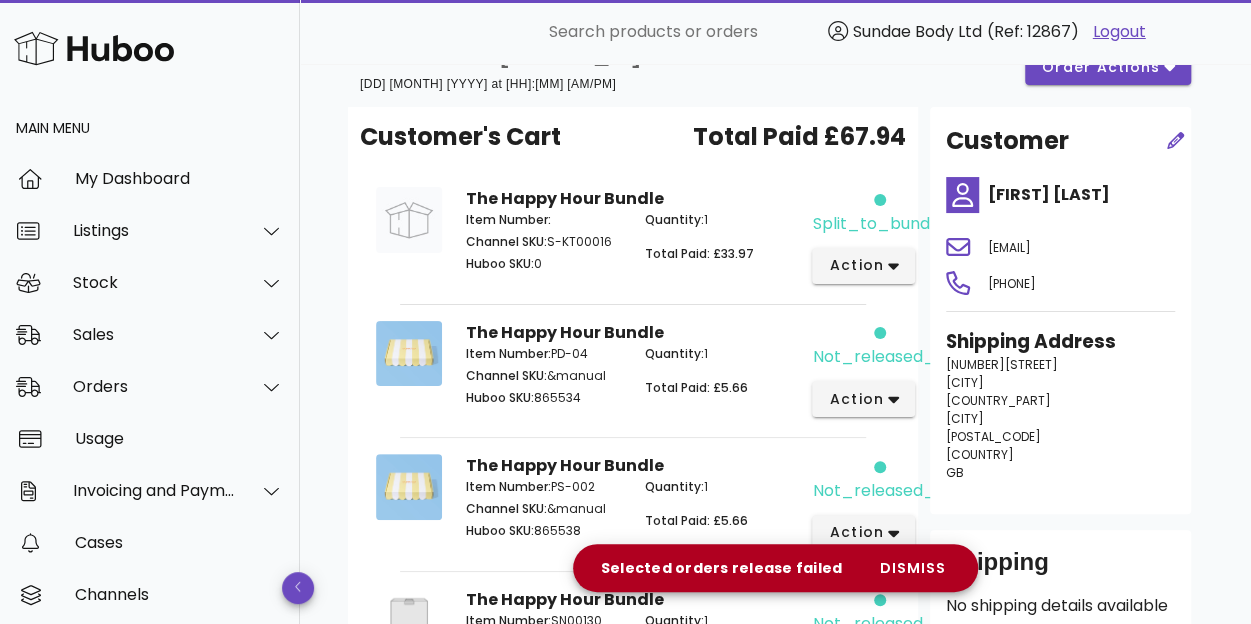 scroll, scrollTop: 30, scrollLeft: 0, axis: vertical 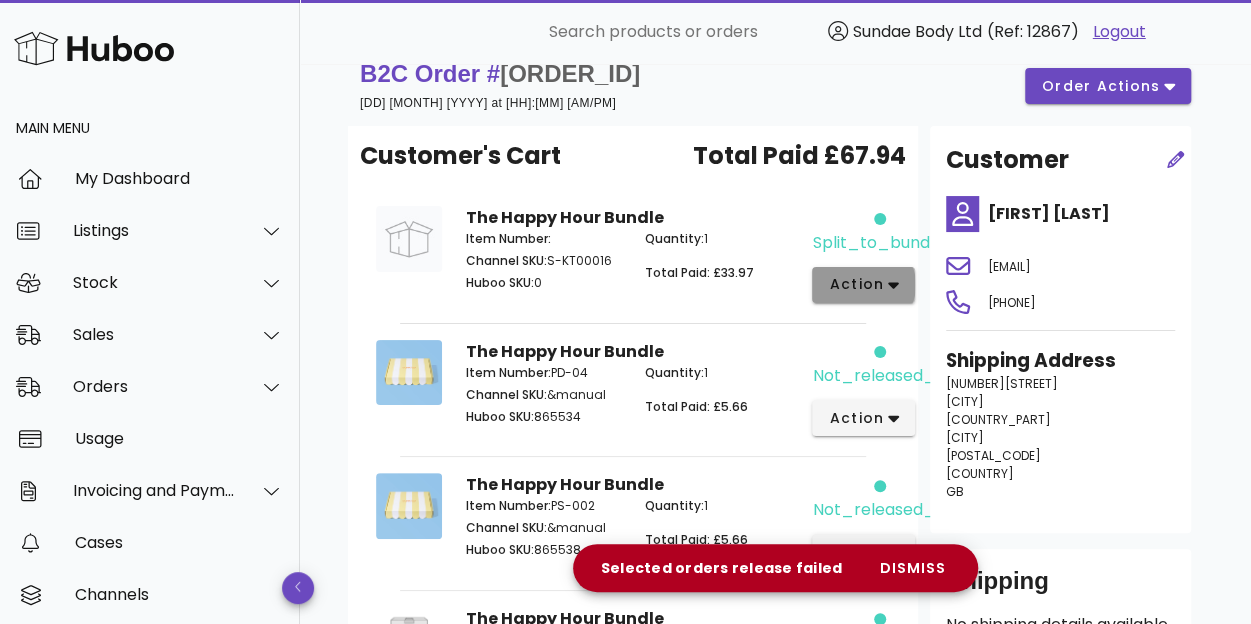 click on "action" at bounding box center [863, 284] 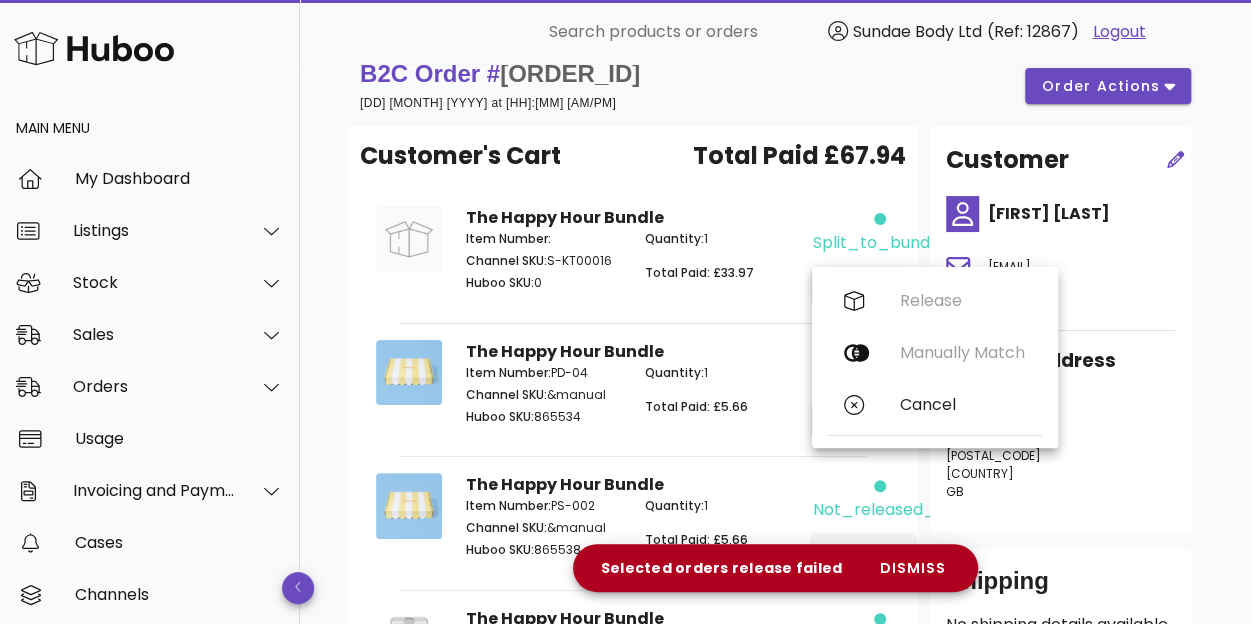 click on "Release   Manually Match   Cancel" at bounding box center [935, 357] 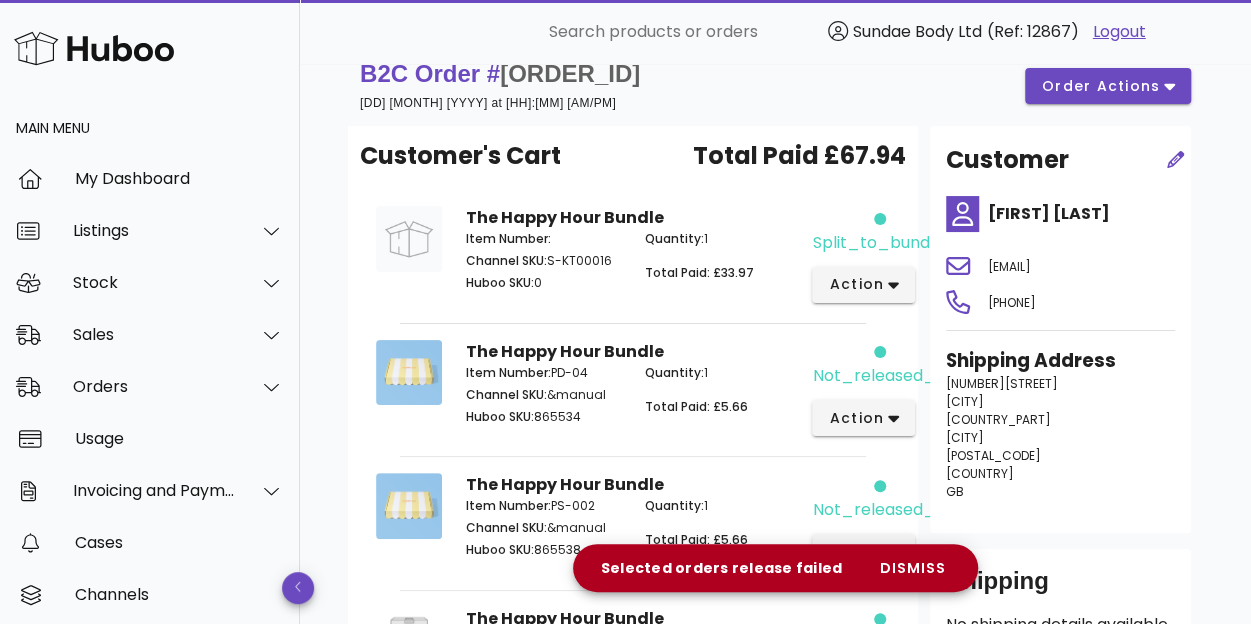 click on "B2C Order #  UK-#13652 04 July 2025 at 1:14 PM order actions" at bounding box center (775, 86) 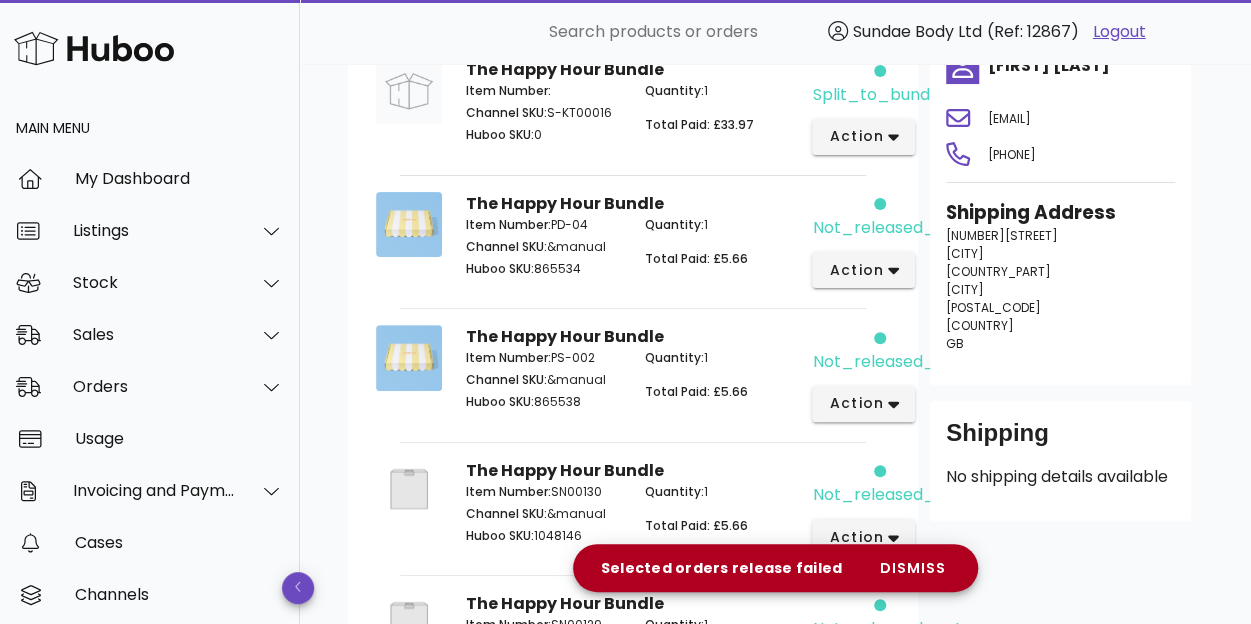 scroll, scrollTop: 0, scrollLeft: 0, axis: both 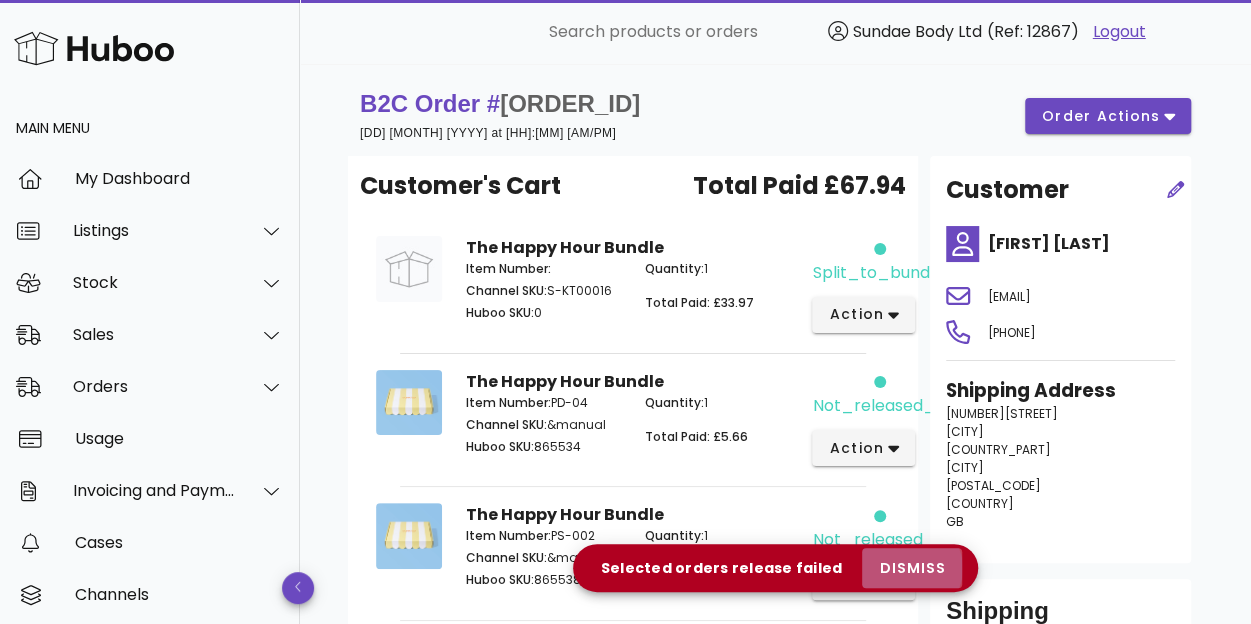 click on "dismiss" at bounding box center [912, 568] 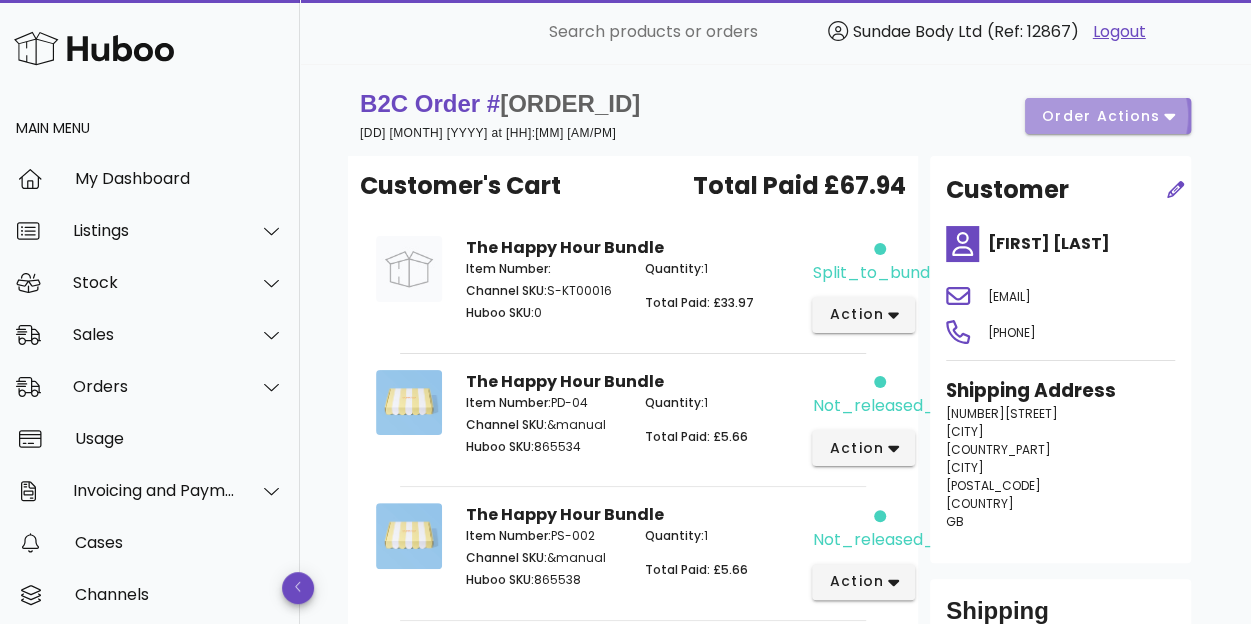 click on "order actions" at bounding box center (1108, 116) 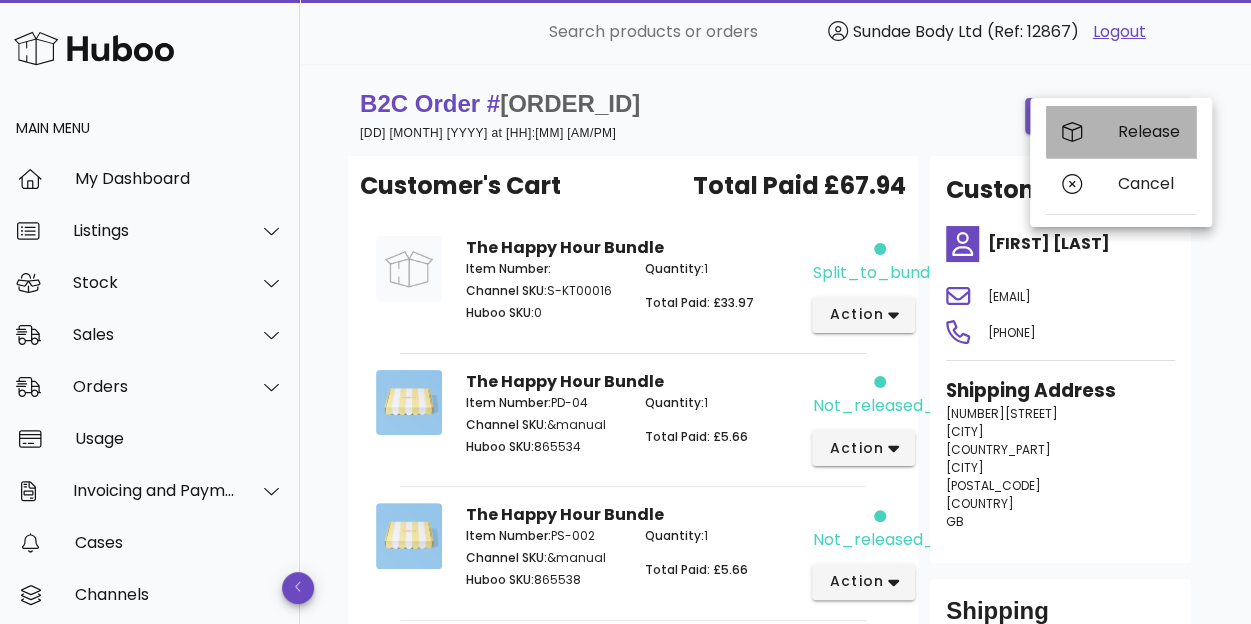 click on "Release" at bounding box center (1149, 131) 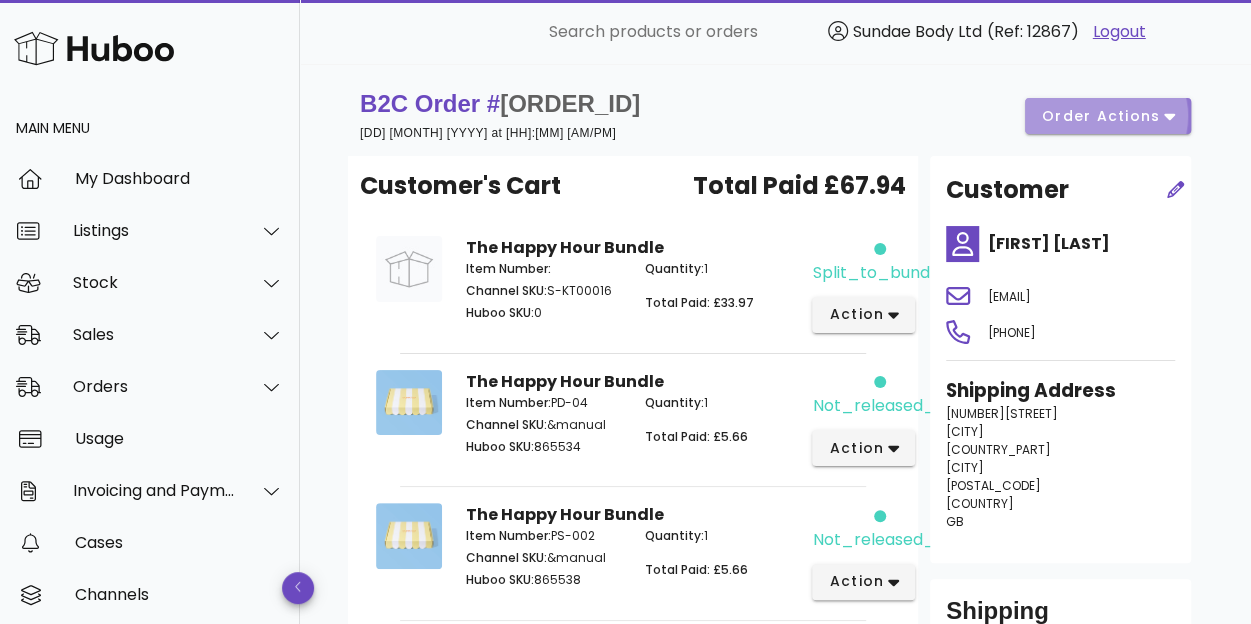 click on "order actions" at bounding box center (1108, 116) 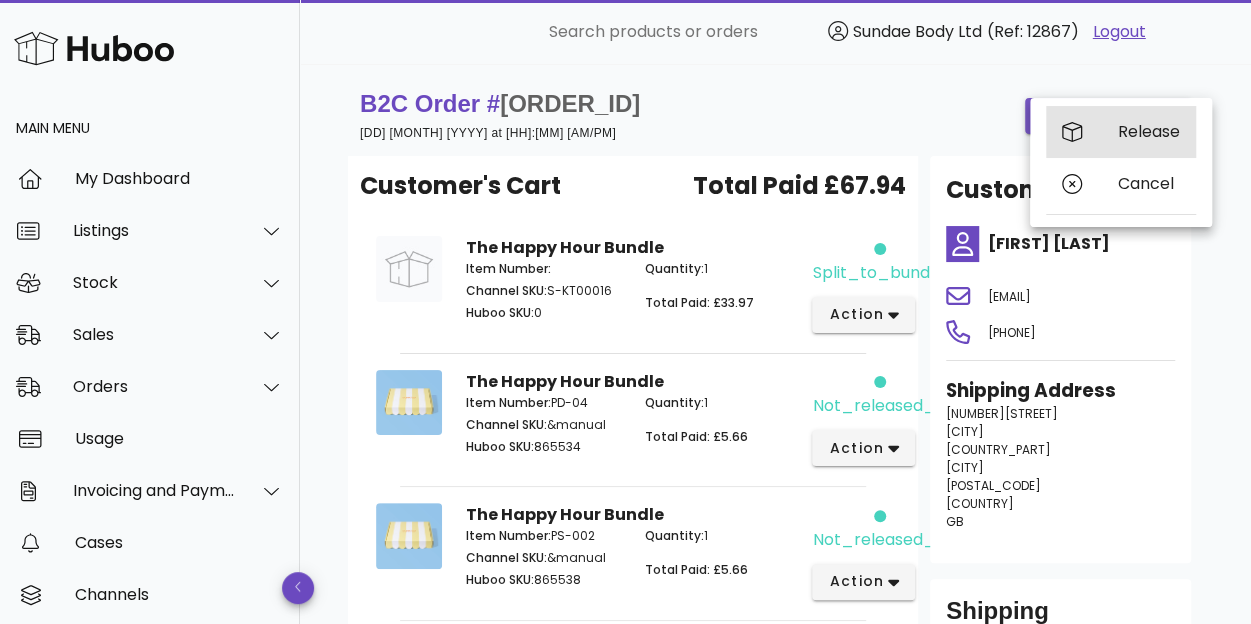click on "Release" at bounding box center (1149, 131) 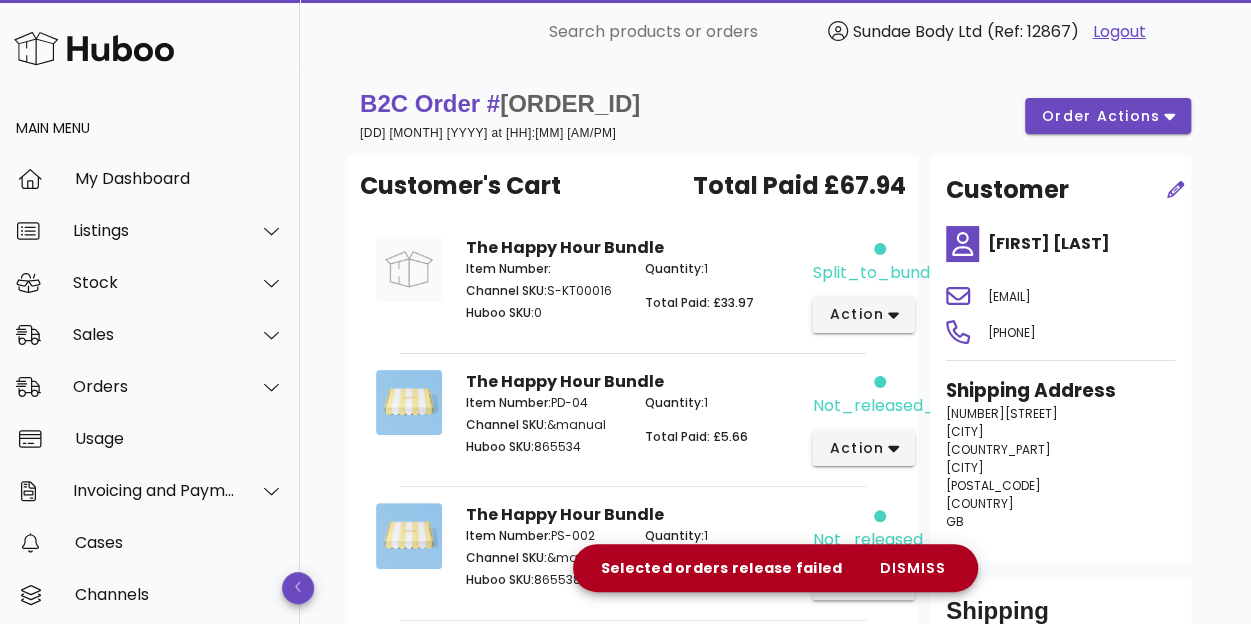 click on "B2C Order #  UK-#13652 04 July 2025 at 1:14 PM order actions" at bounding box center (775, 116) 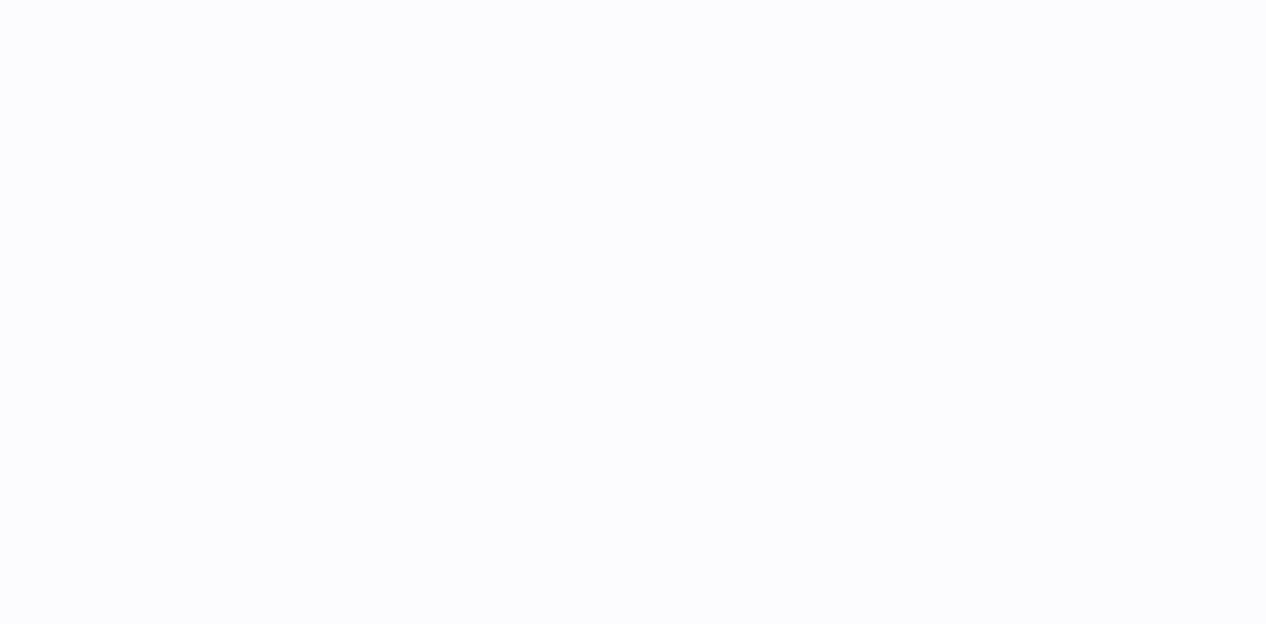 scroll, scrollTop: 0, scrollLeft: 0, axis: both 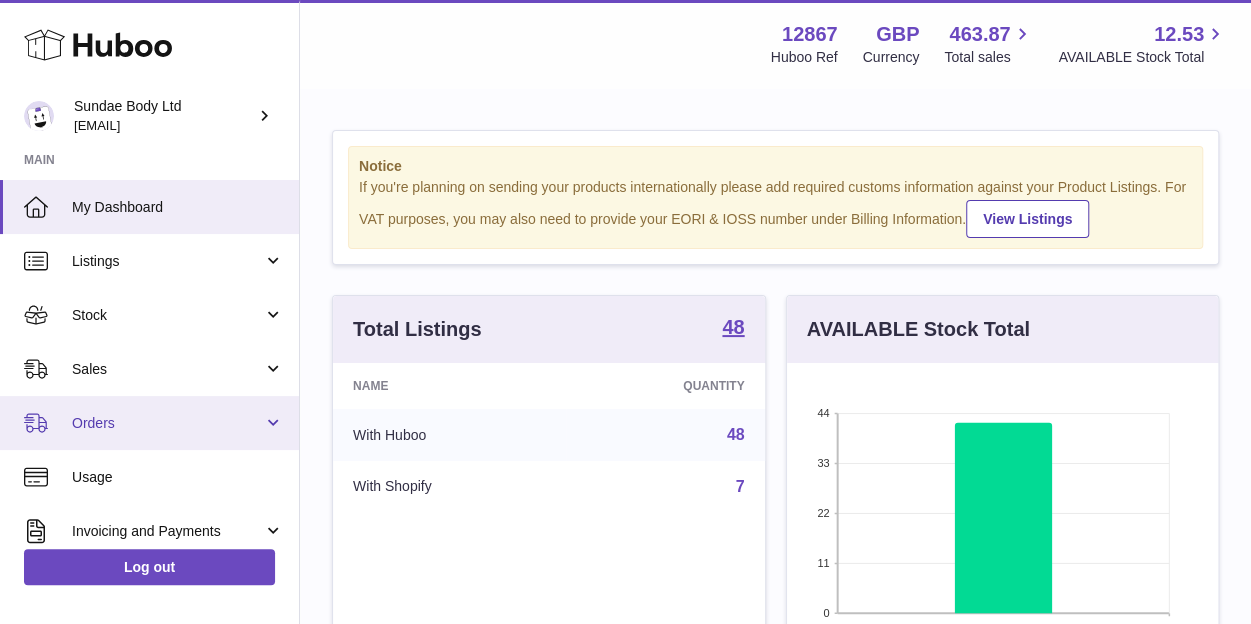 click on "Orders" at bounding box center (149, 423) 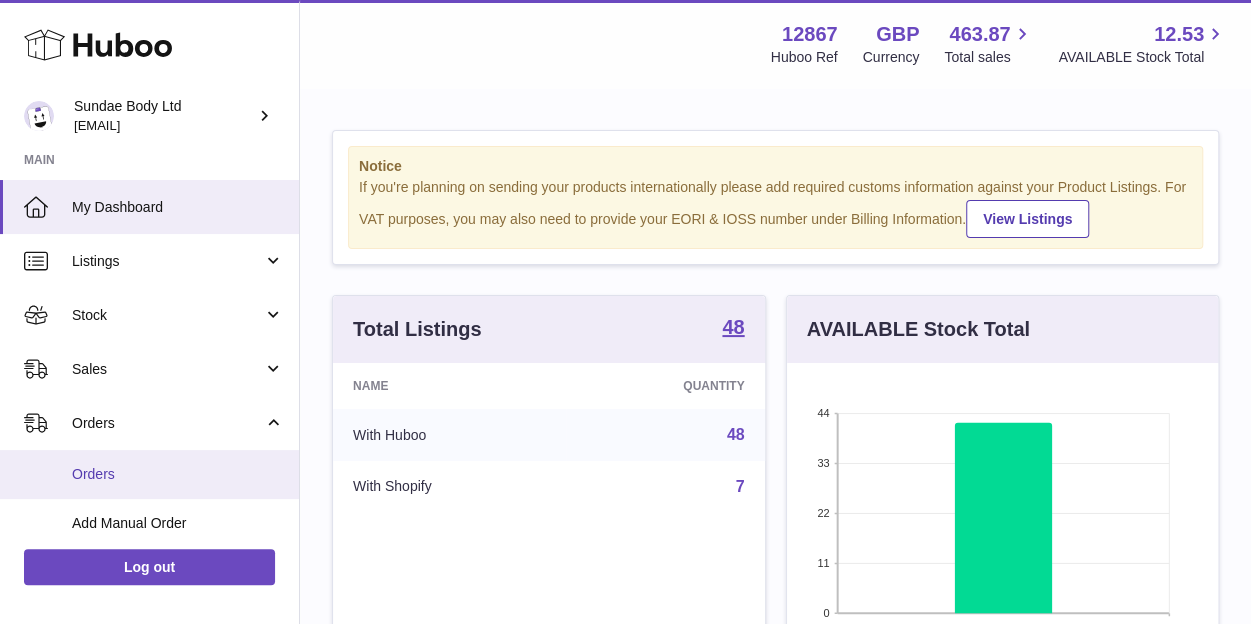 click on "Orders" at bounding box center (178, 474) 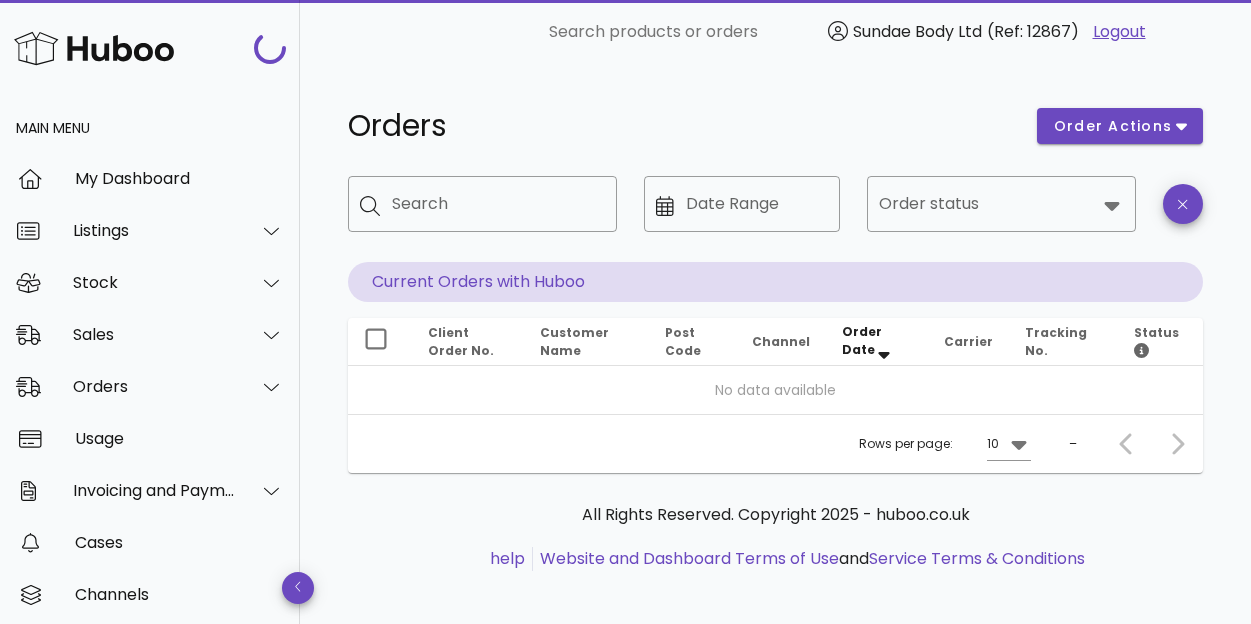 scroll, scrollTop: 0, scrollLeft: 0, axis: both 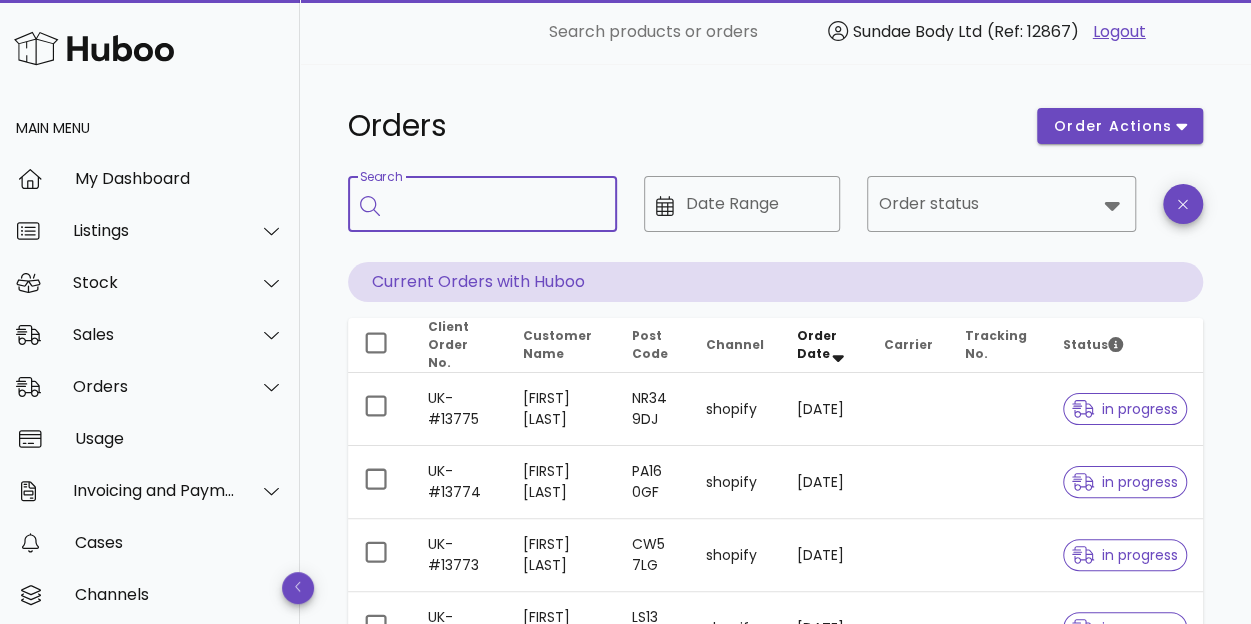 click on "Search" at bounding box center (496, 204) 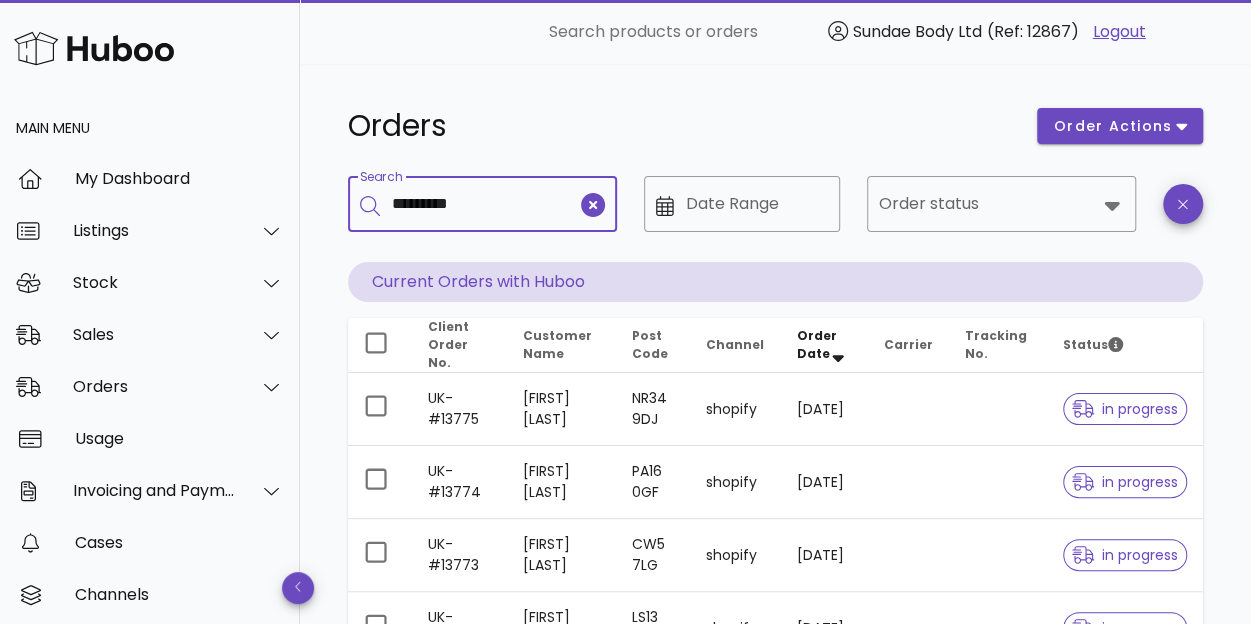 type on "*********" 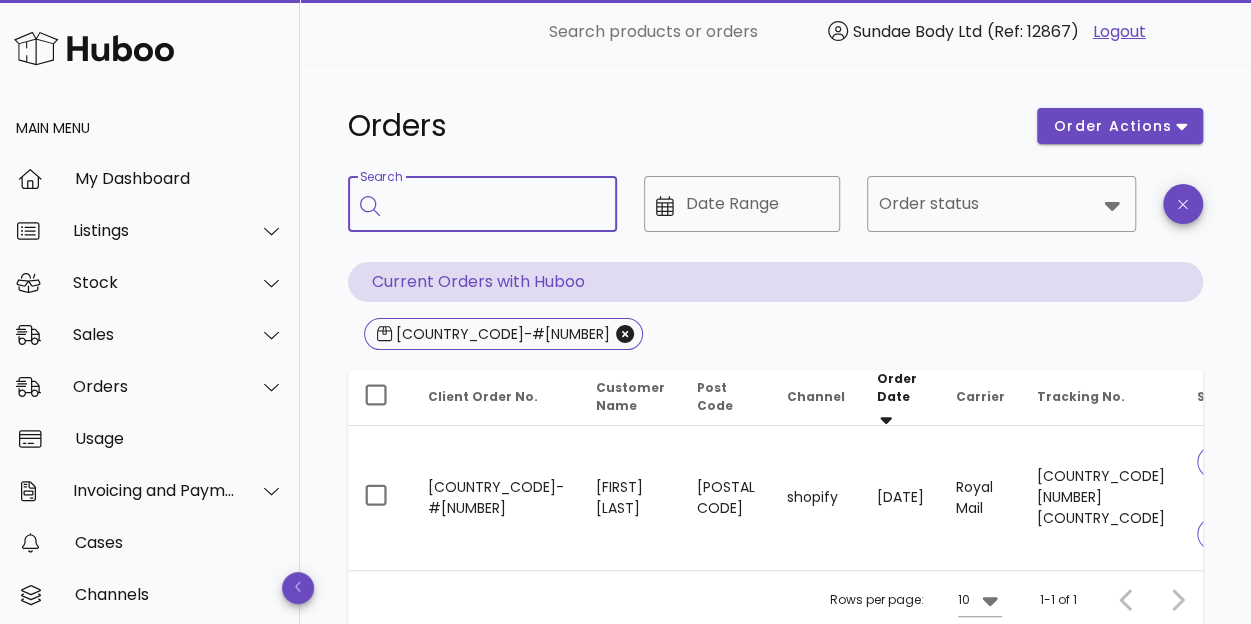 click on "Search" at bounding box center [496, 204] 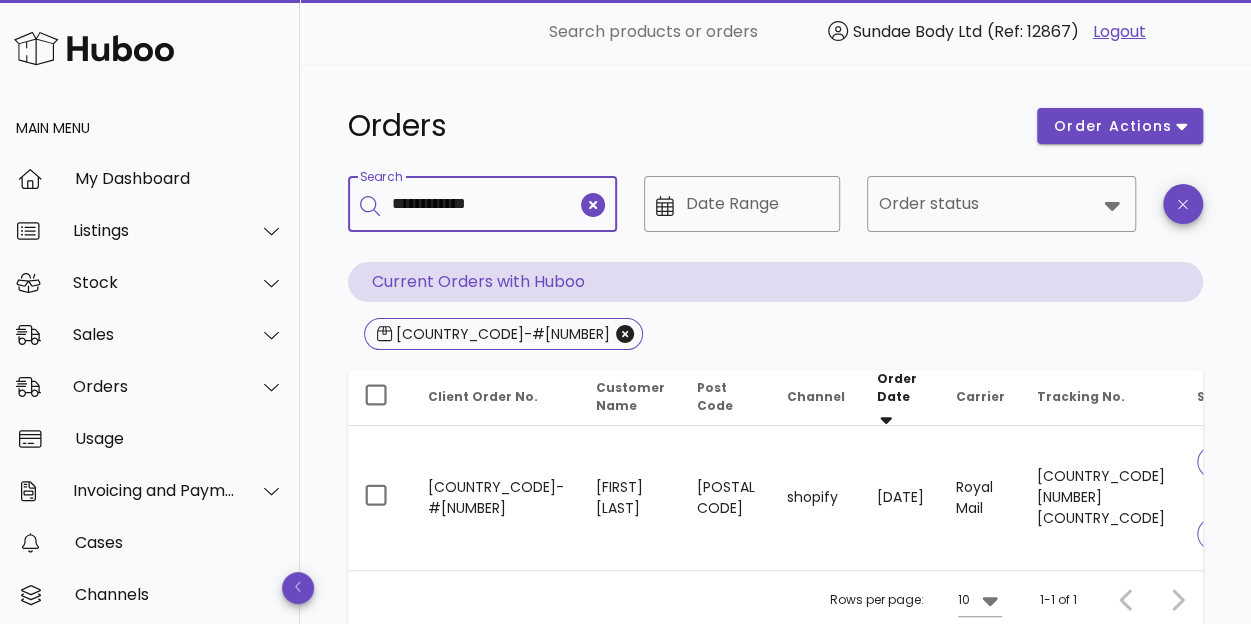 type on "**********" 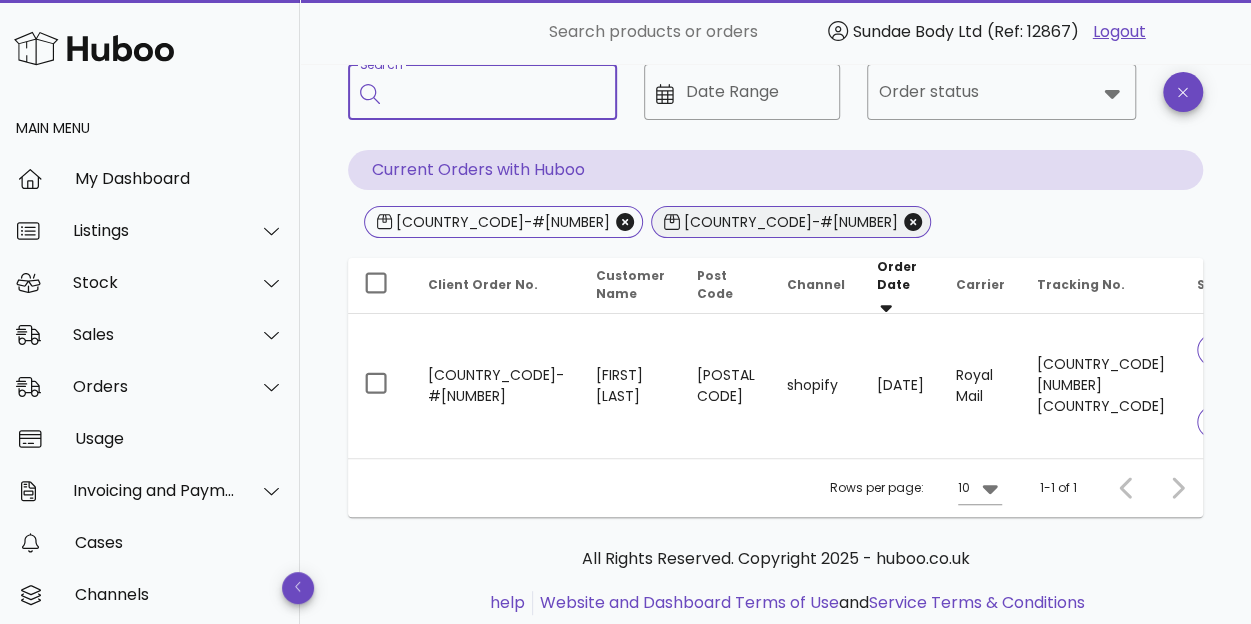 scroll, scrollTop: 112, scrollLeft: 0, axis: vertical 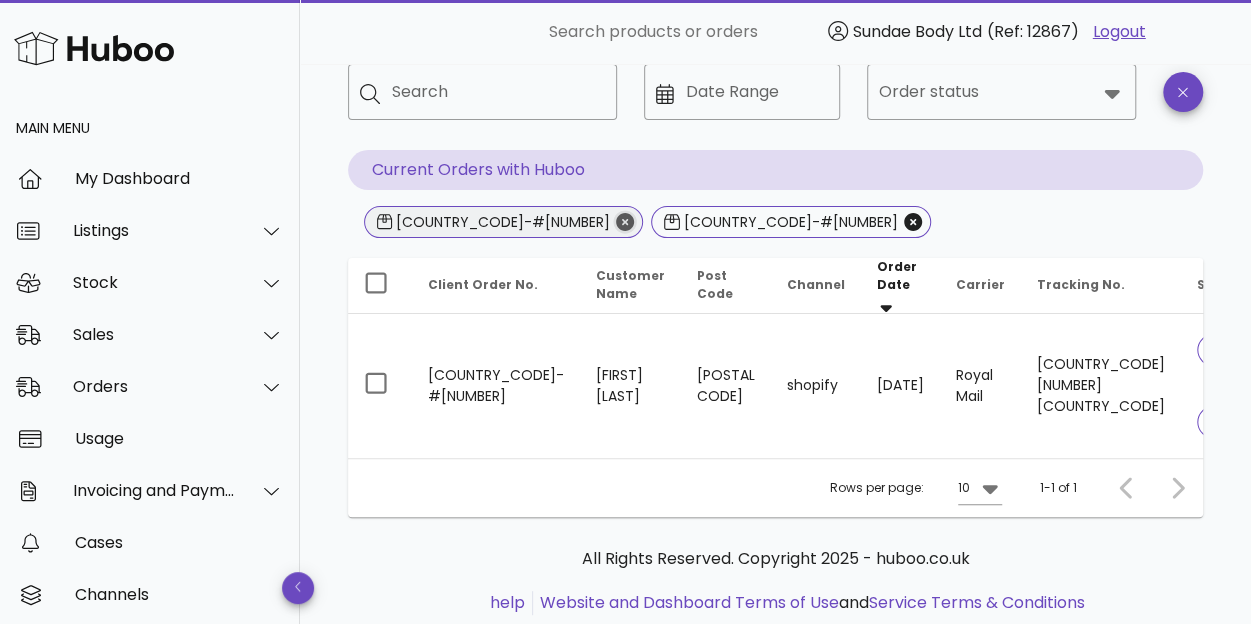 click 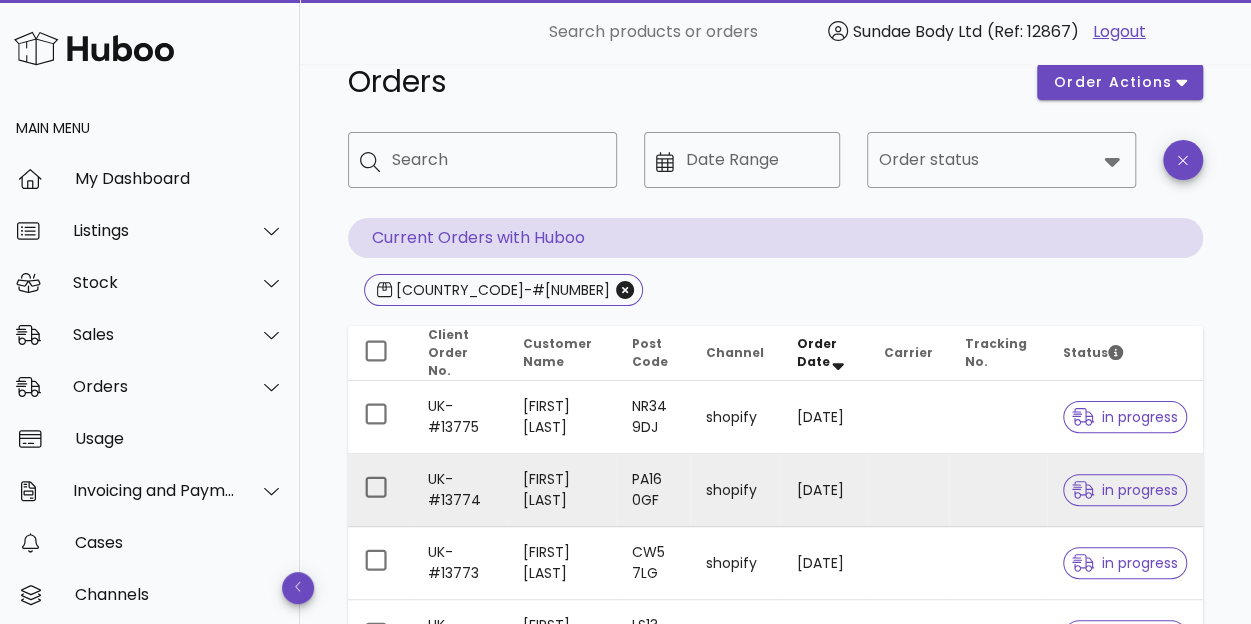 scroll, scrollTop: 0, scrollLeft: 0, axis: both 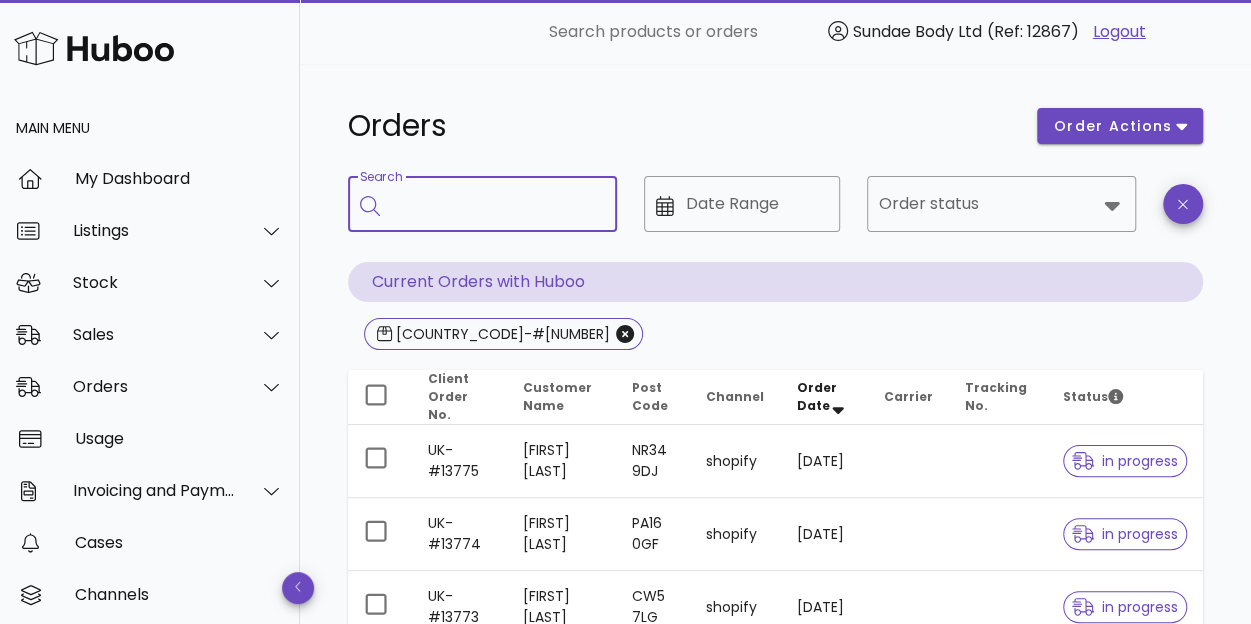 click on "Search" at bounding box center [496, 204] 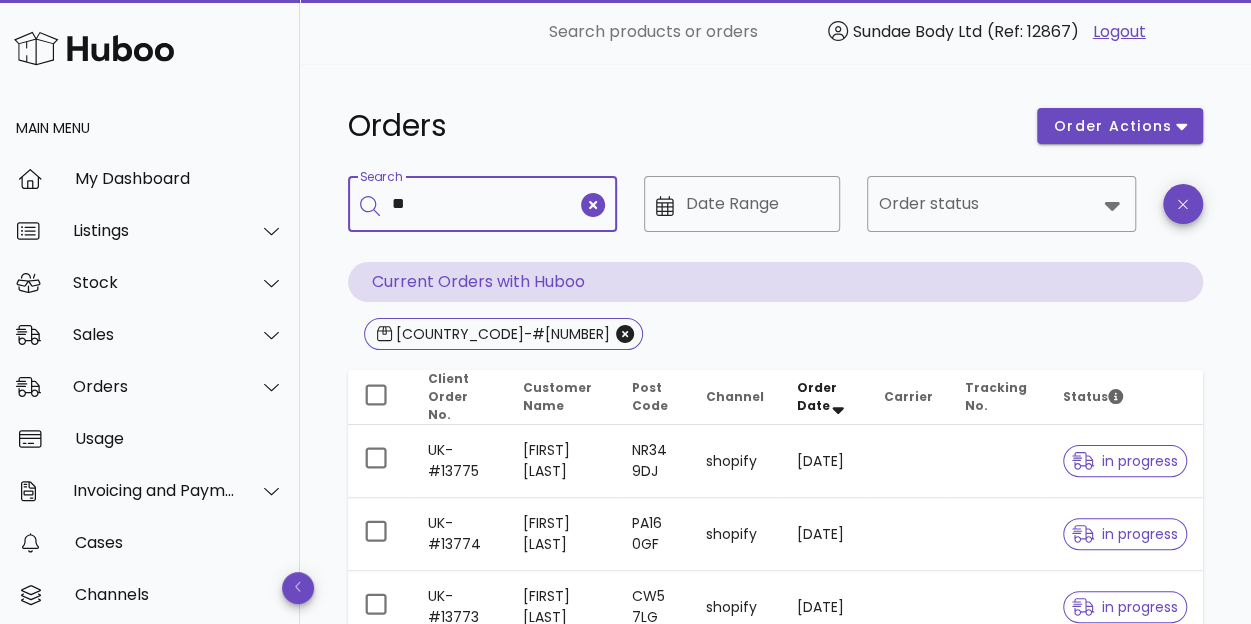 type on "*" 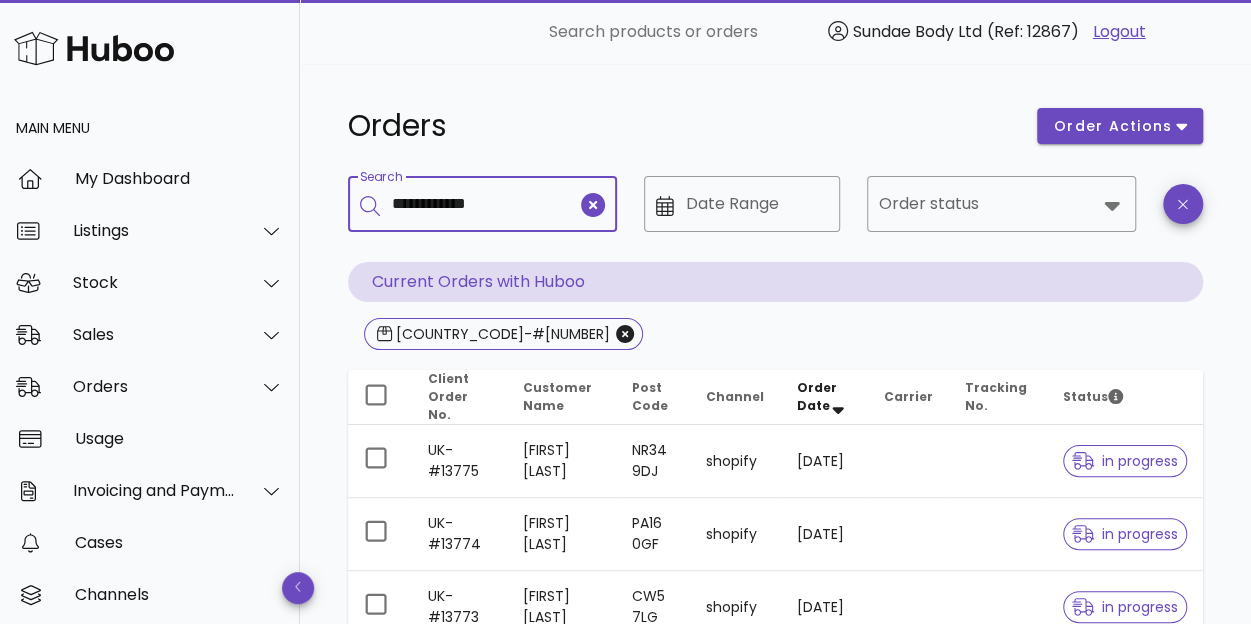 type on "**********" 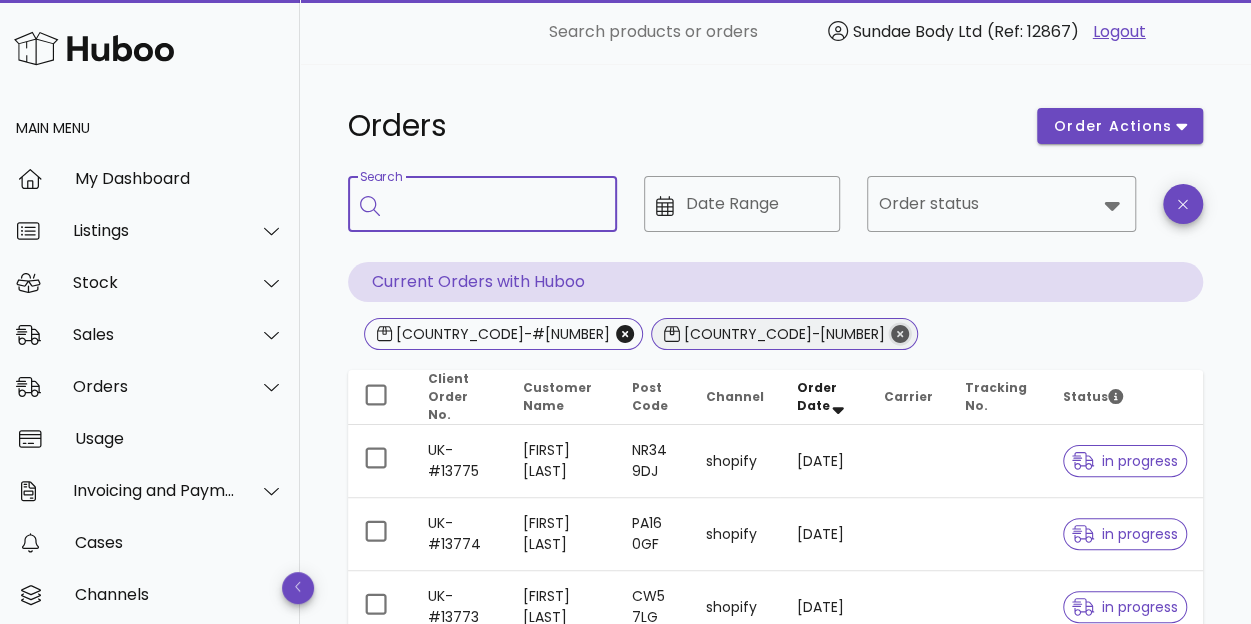 click 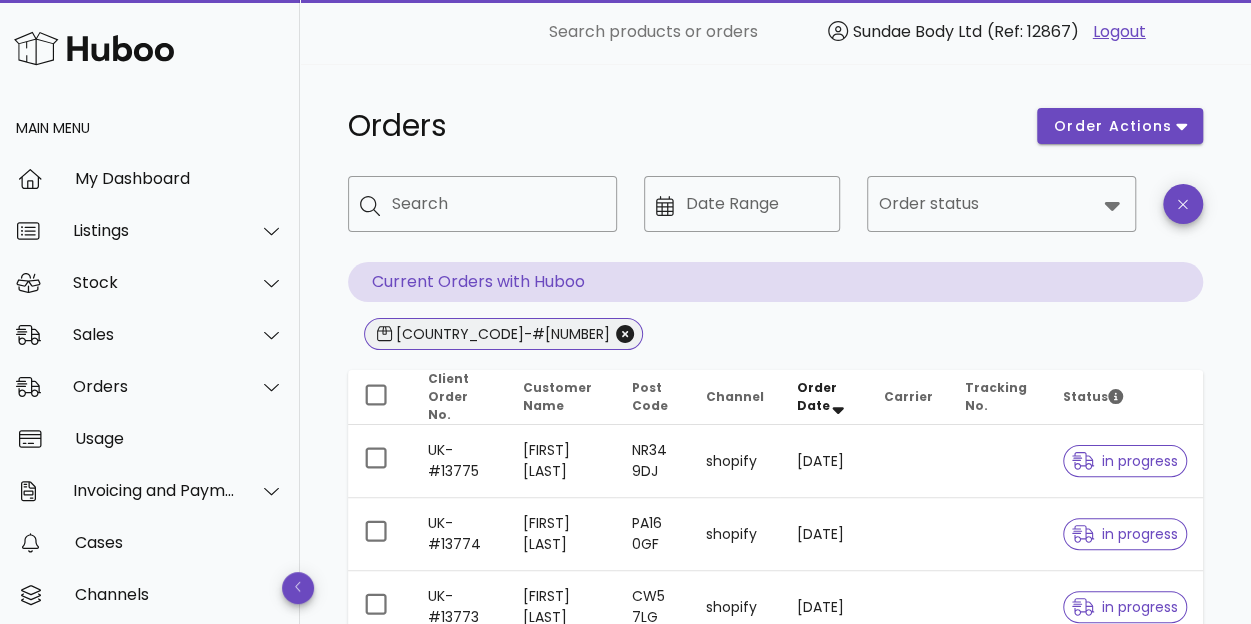 click on "[COUNTRY_CODE]-#[NUMBER]" at bounding box center [501, 334] 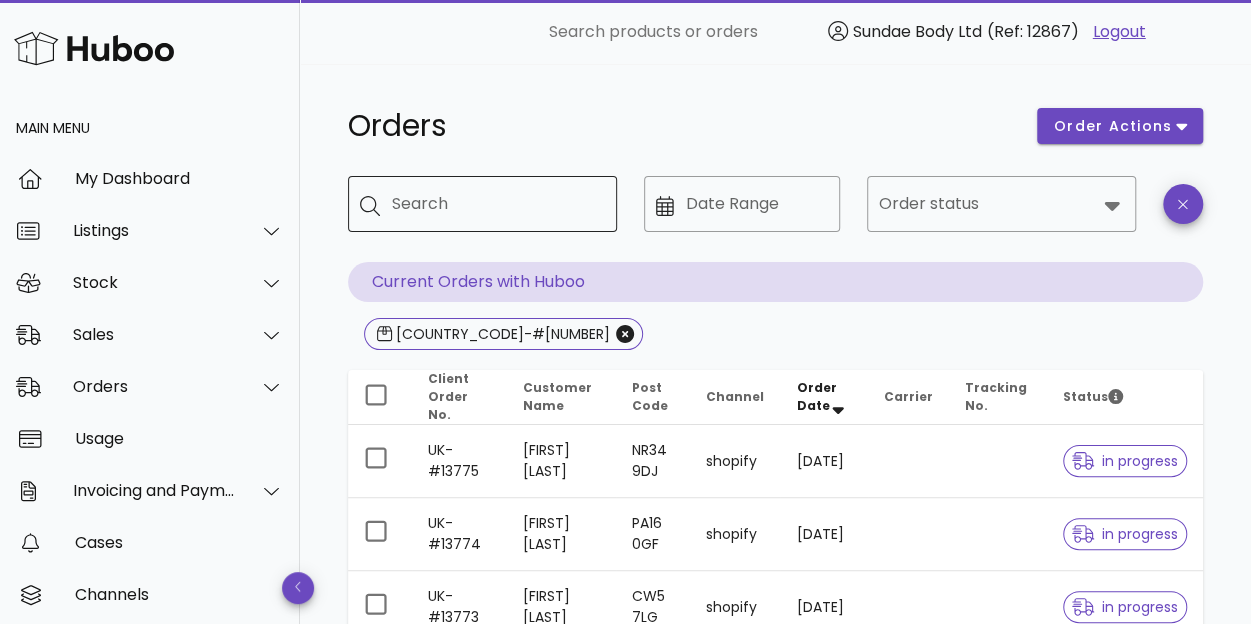 click on "Search" at bounding box center [496, 204] 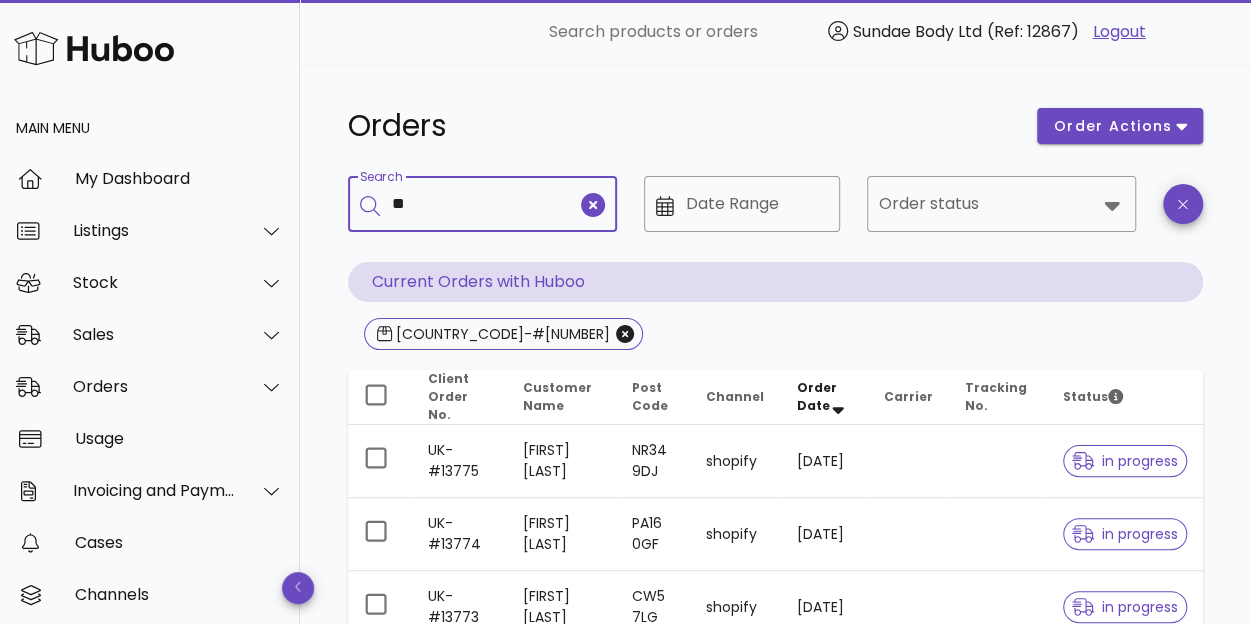 type on "*" 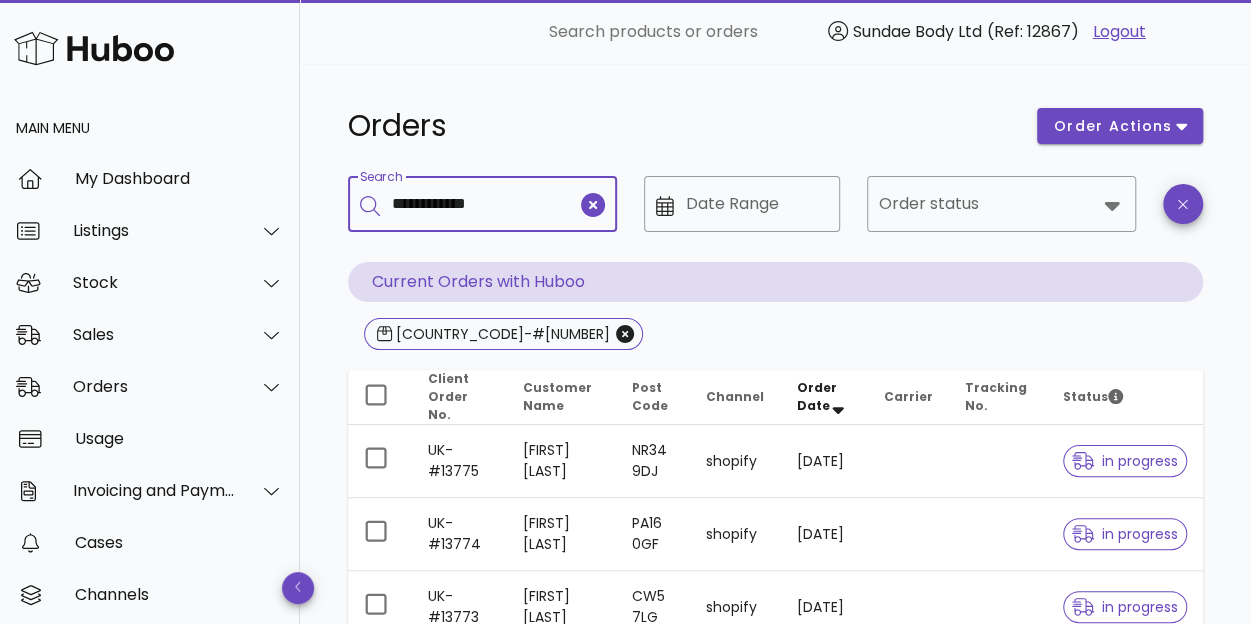 type on "**********" 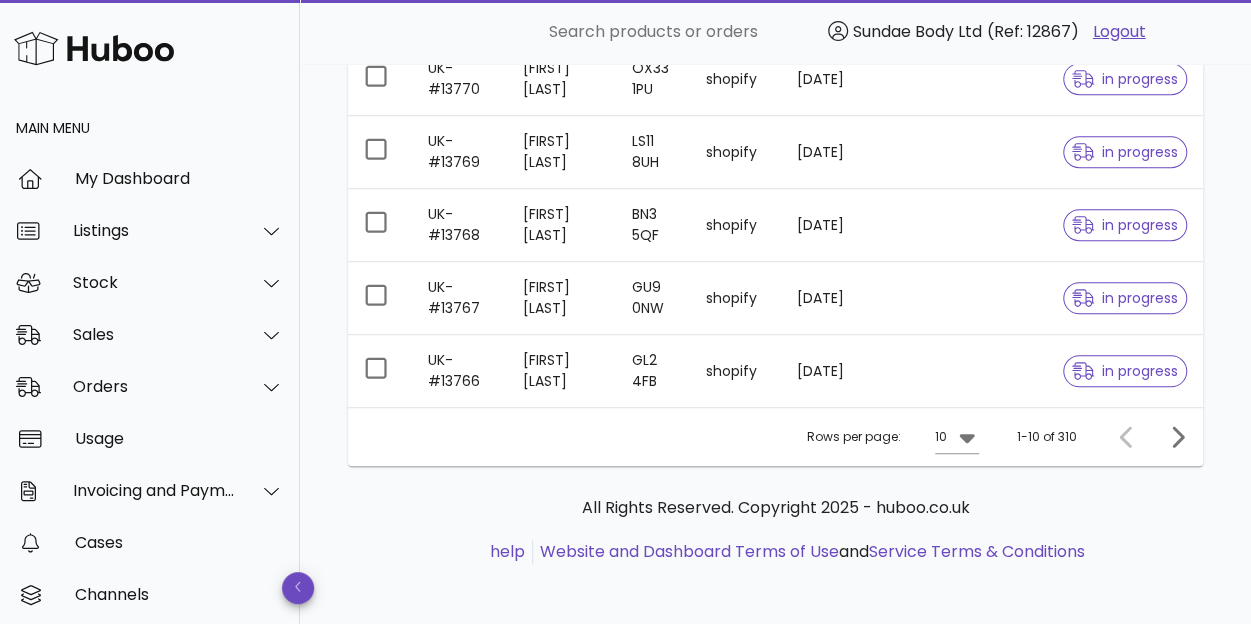 scroll, scrollTop: 0, scrollLeft: 0, axis: both 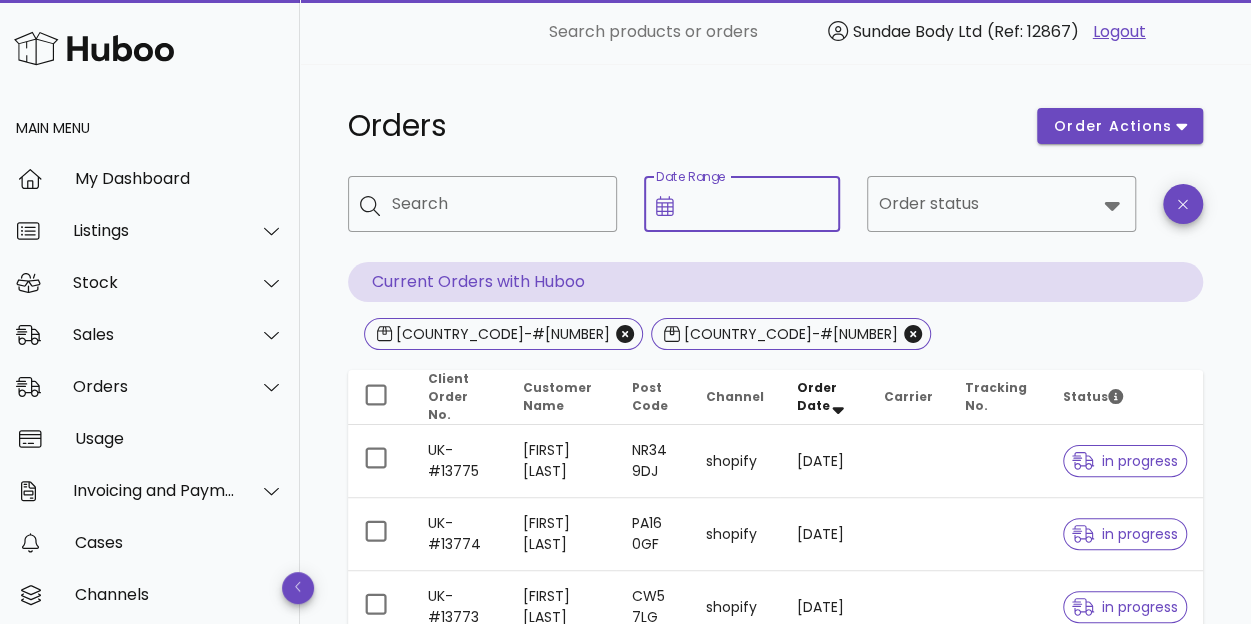 click on "Date Range" at bounding box center [757, 204] 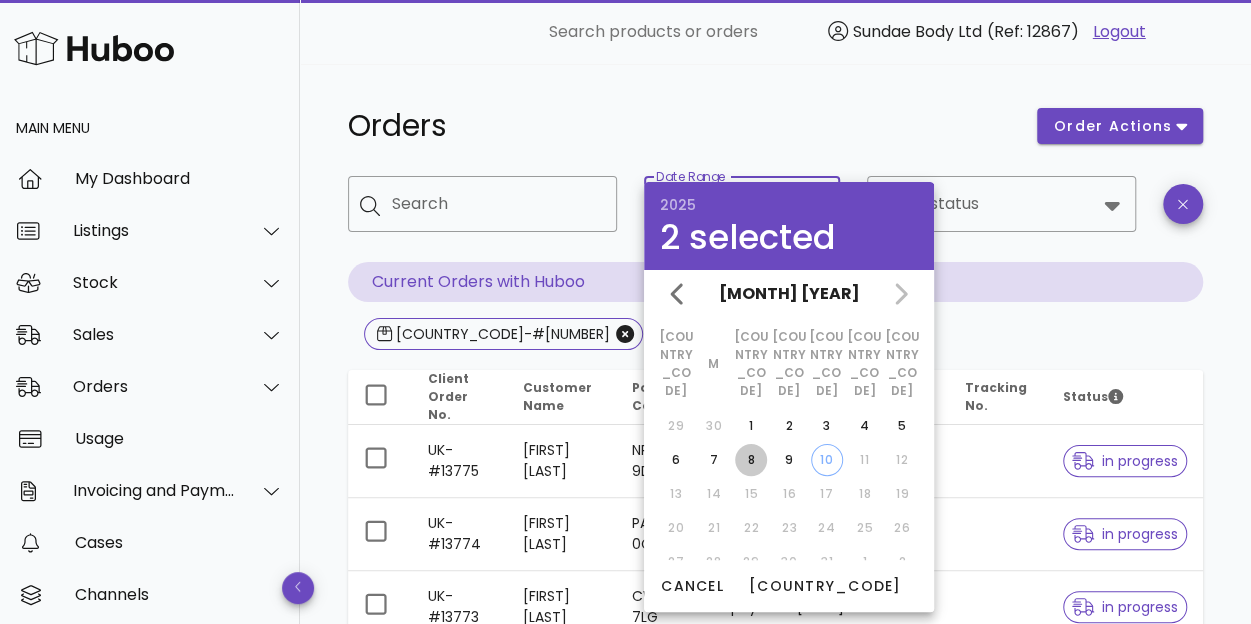 click on "8" at bounding box center [751, 460] 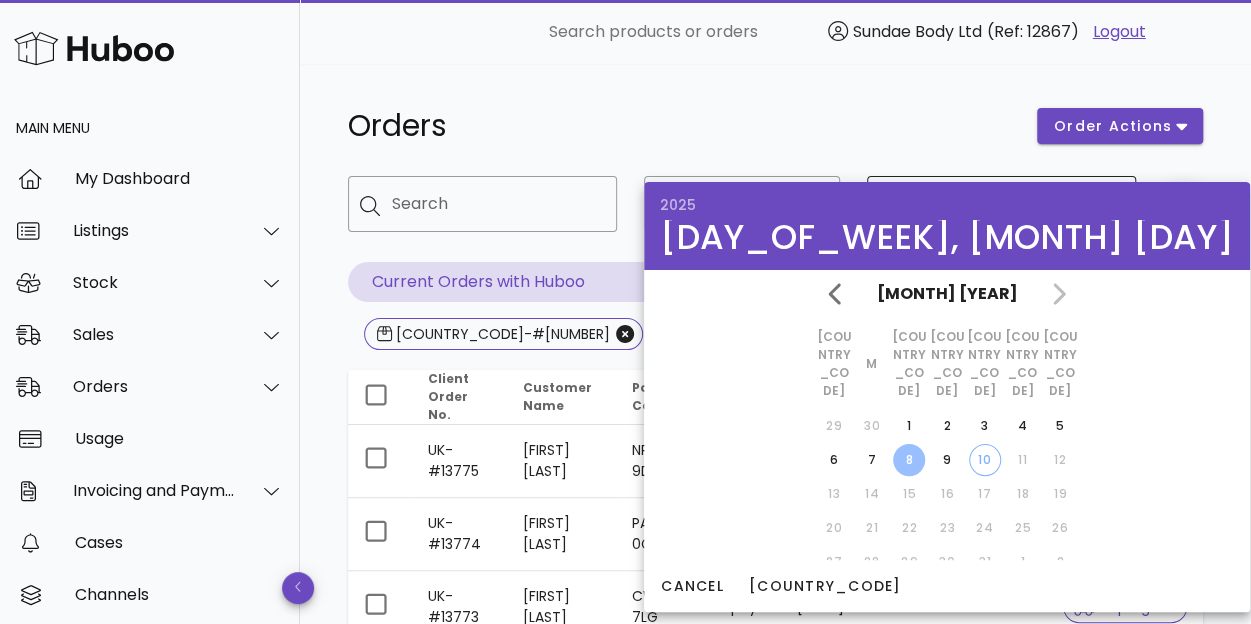 click at bounding box center [987, 204] 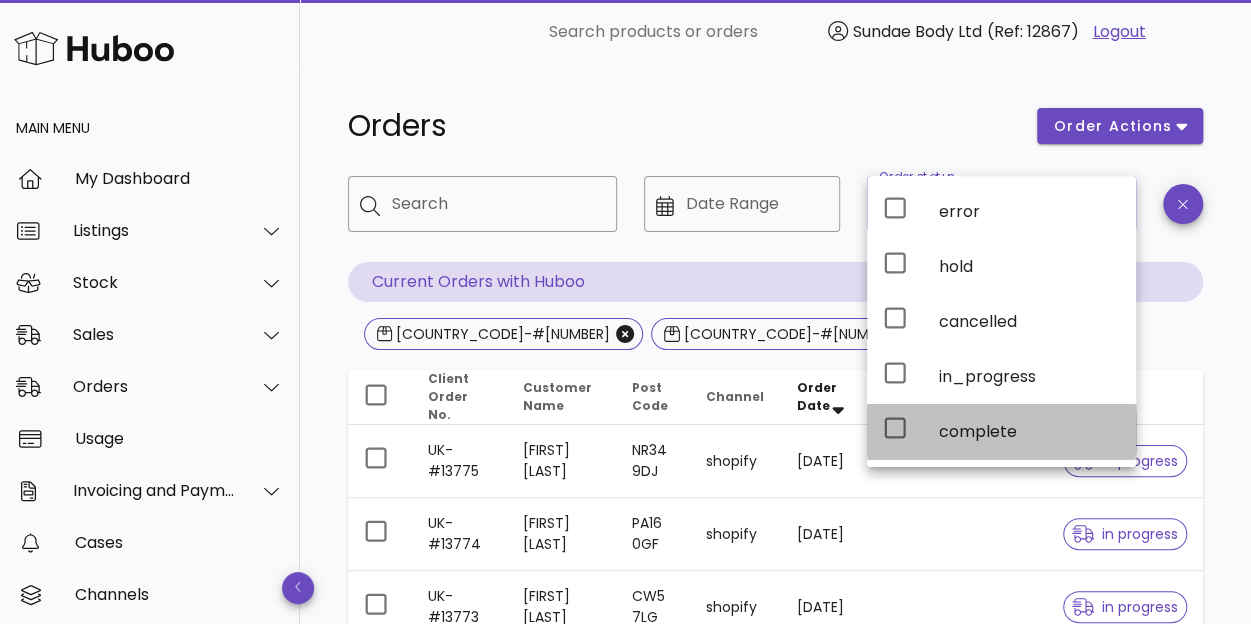 click 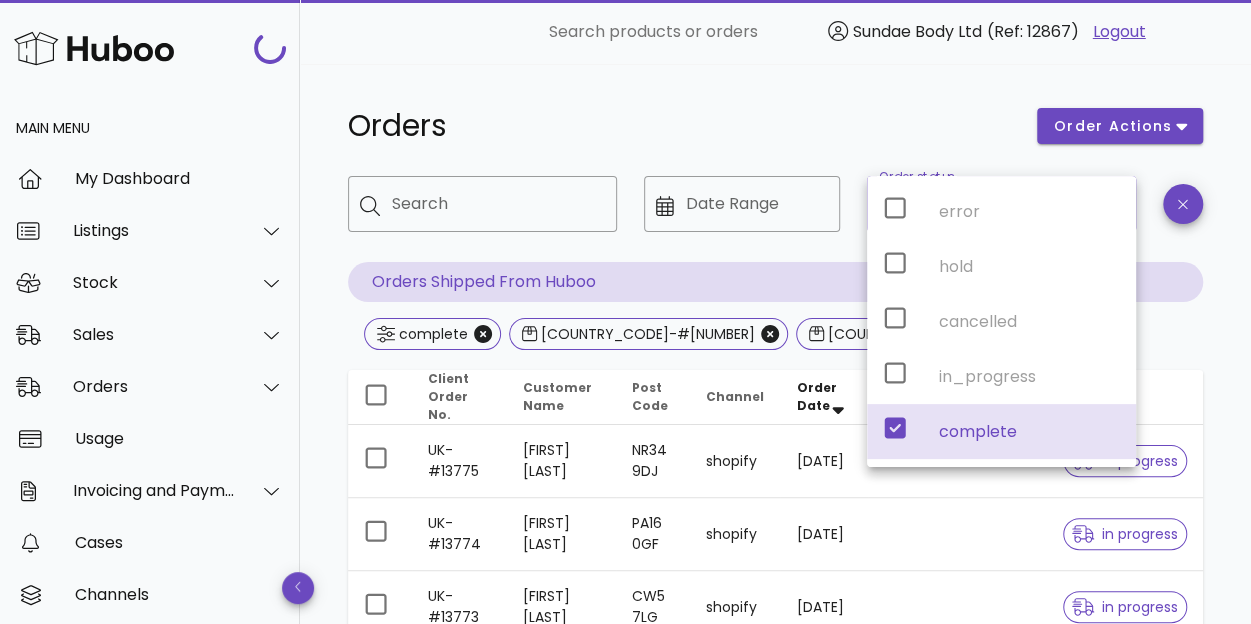 click on "Orders" at bounding box center [680, 126] 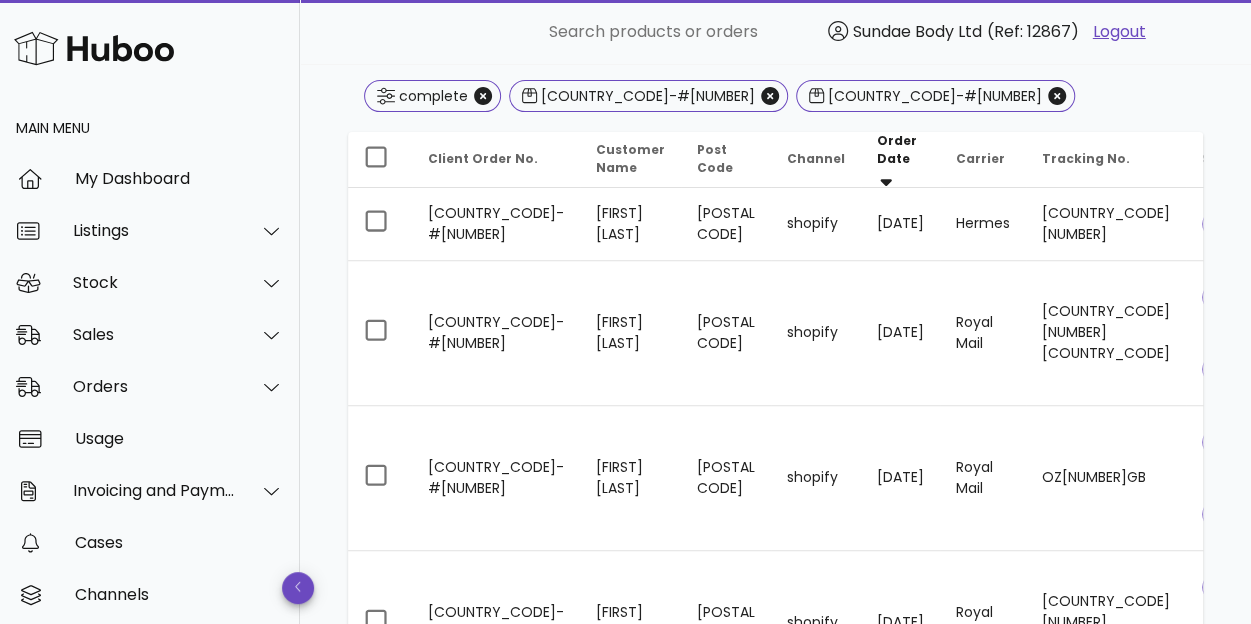 scroll, scrollTop: 0, scrollLeft: 0, axis: both 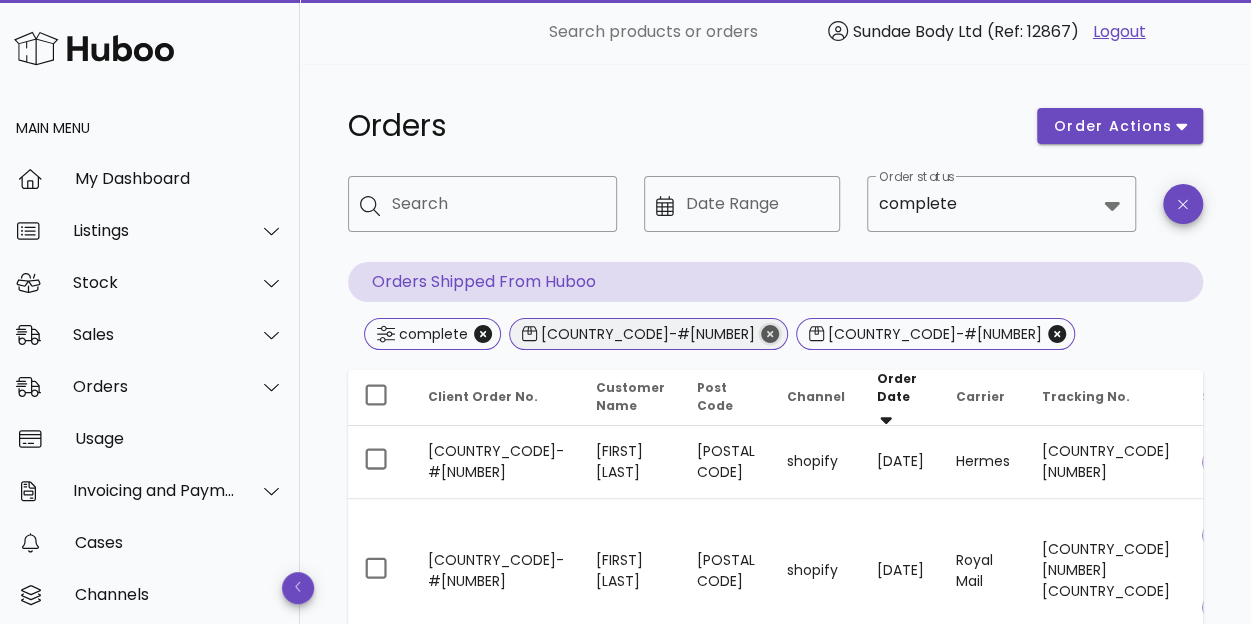click 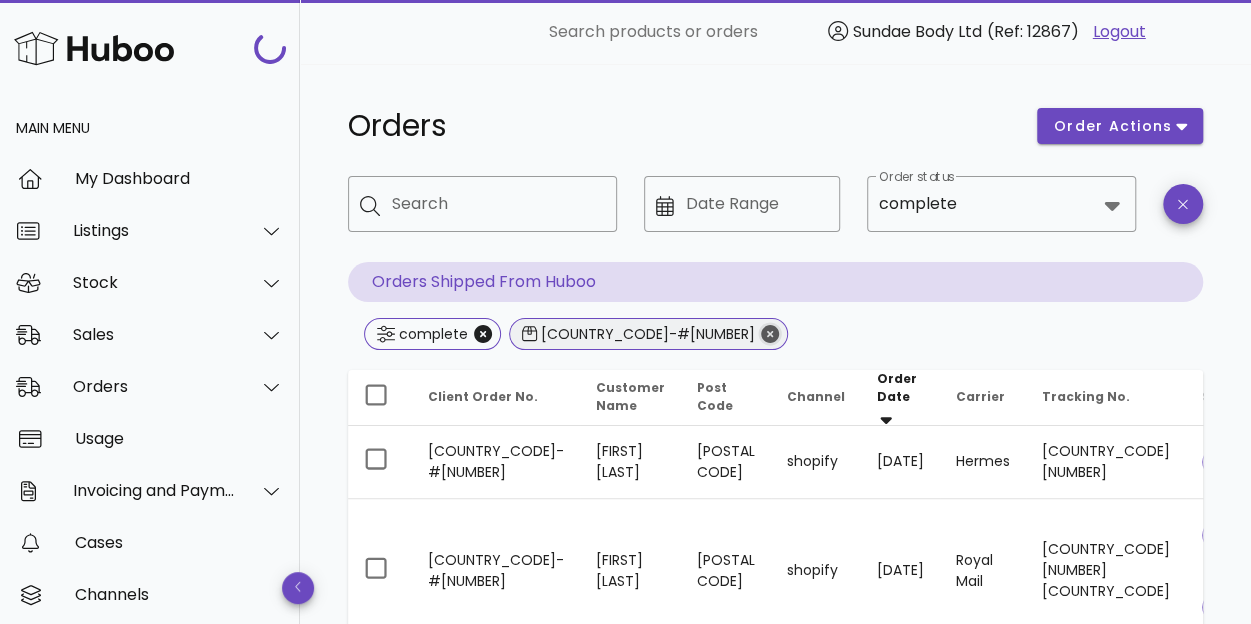 click 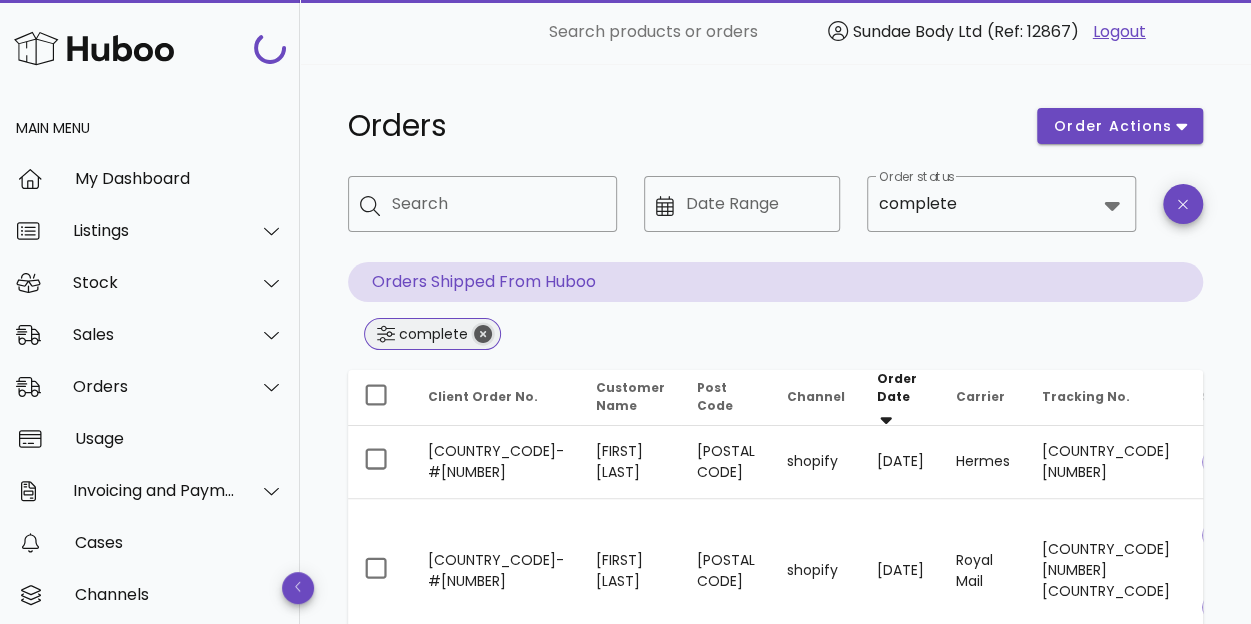 click 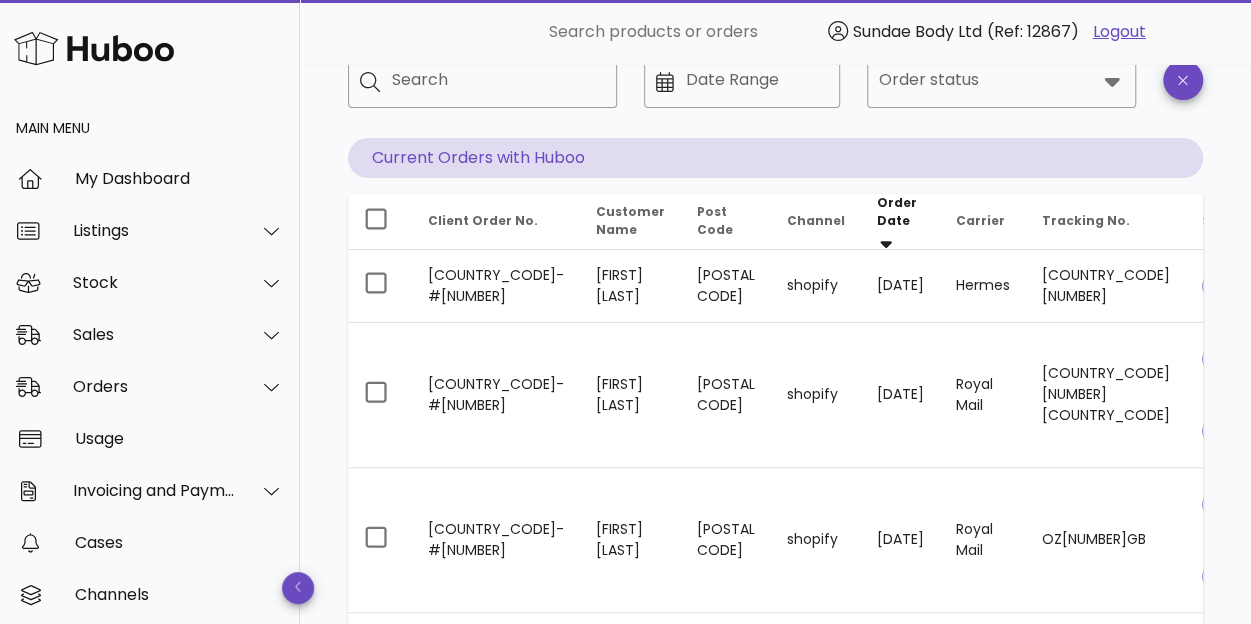 scroll, scrollTop: 0, scrollLeft: 0, axis: both 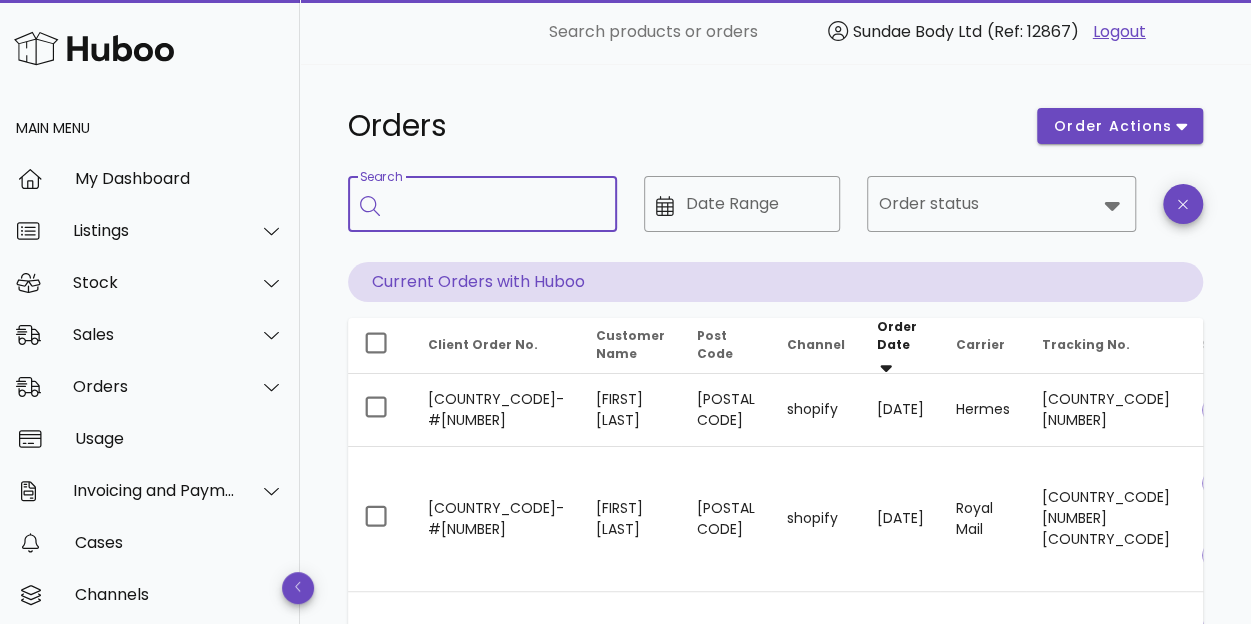 click on "Search" at bounding box center (496, 204) 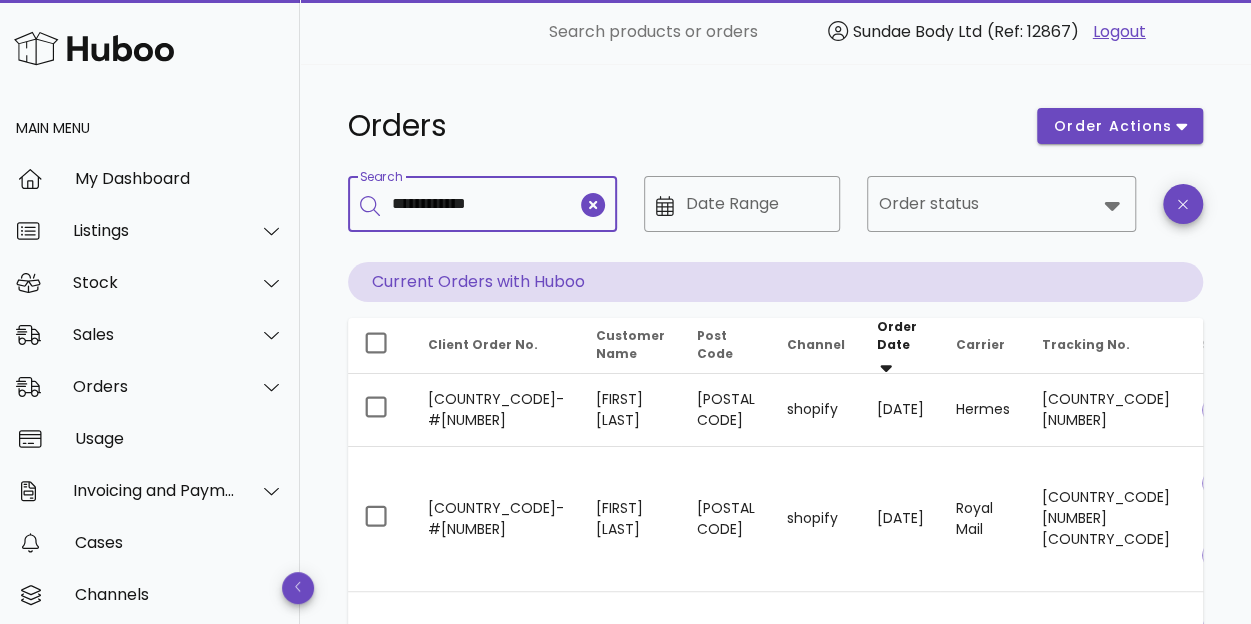 type on "**********" 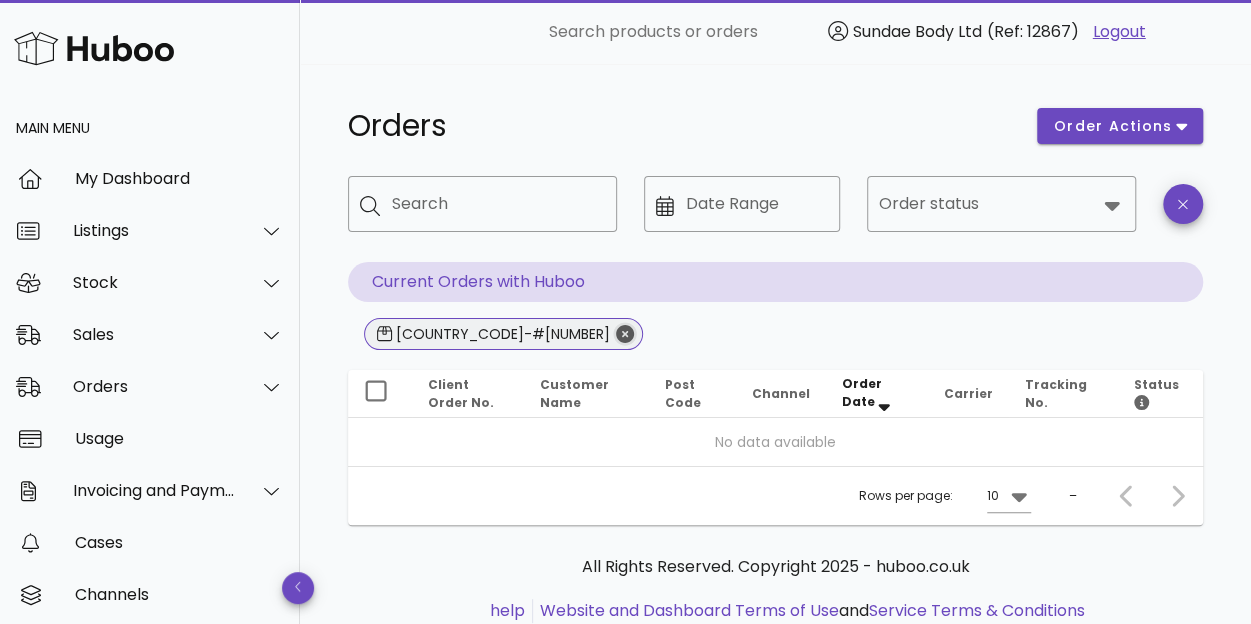 click 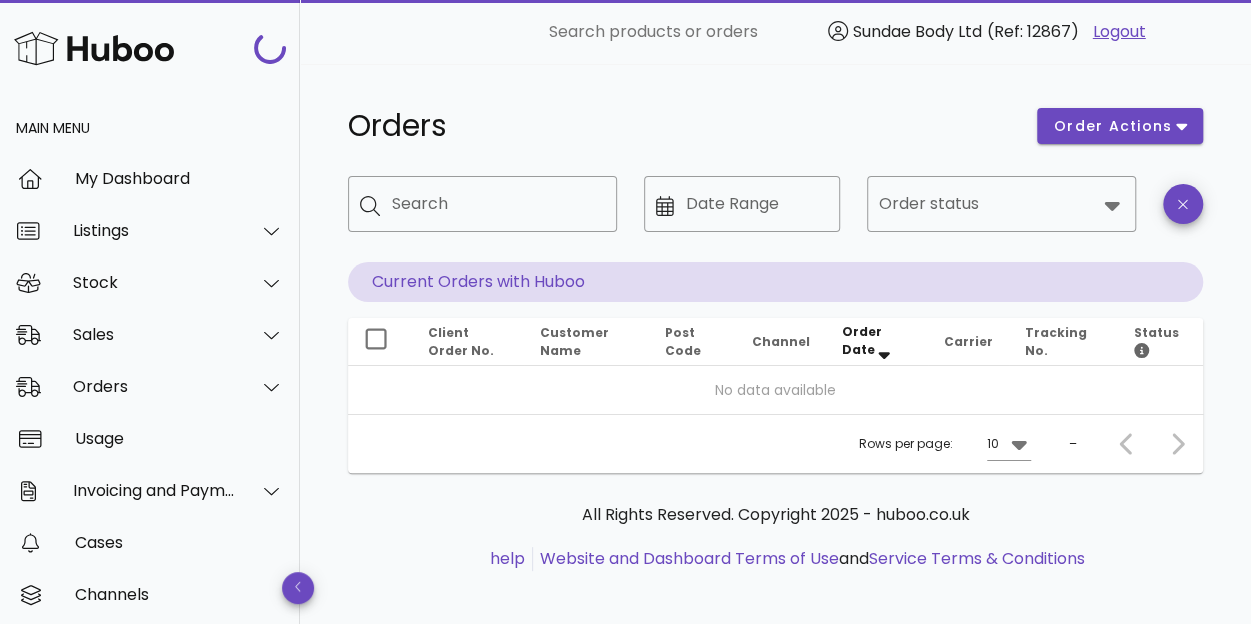 click on "Client Order No." at bounding box center (468, 342) 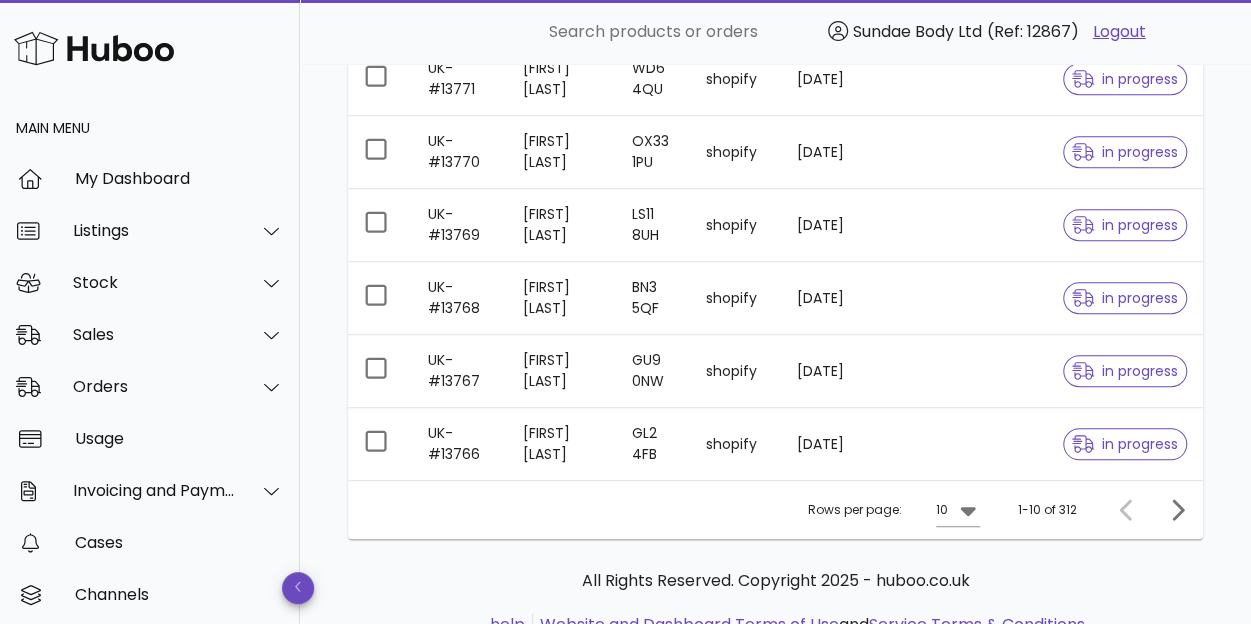 scroll, scrollTop: 0, scrollLeft: 0, axis: both 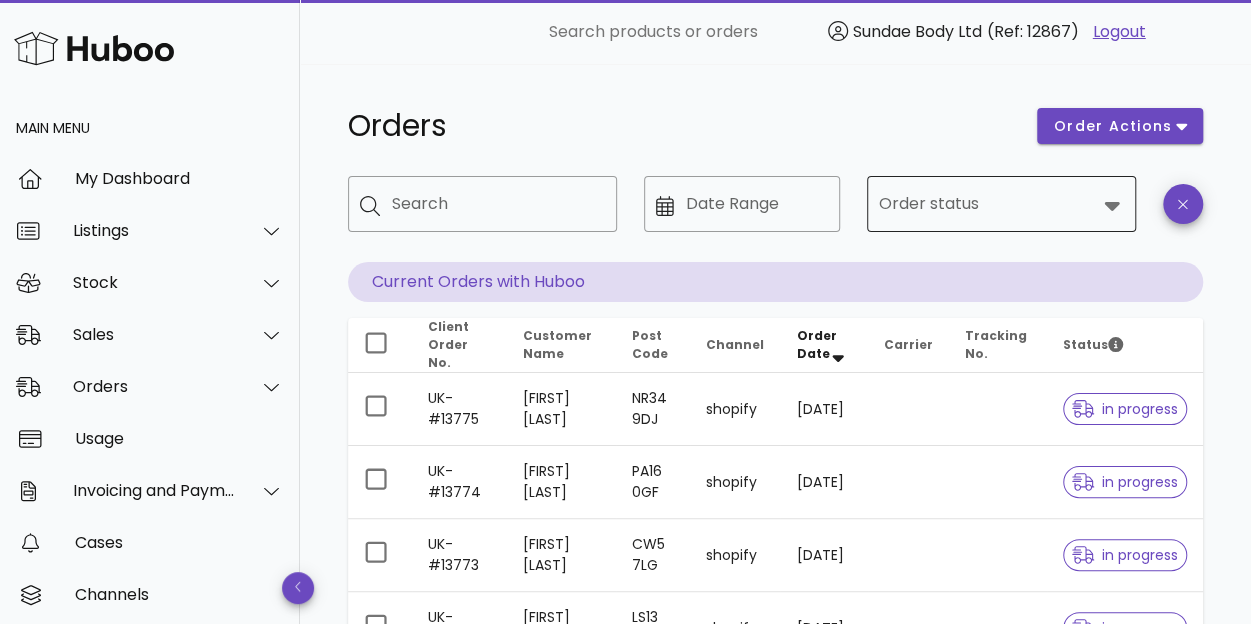 click 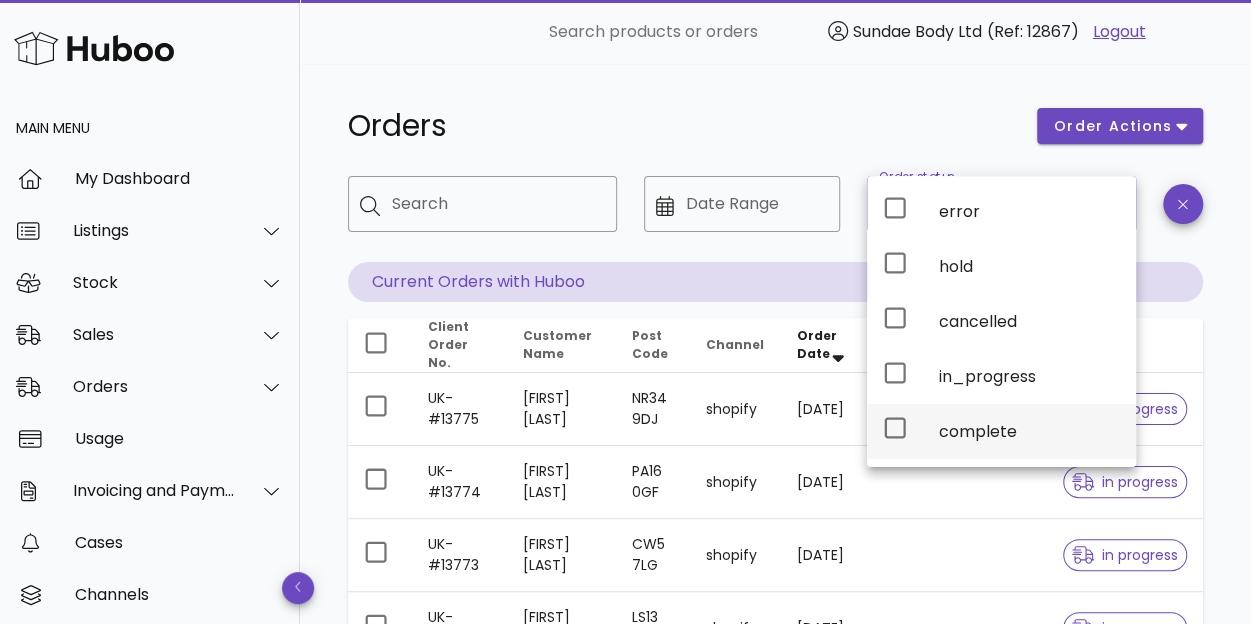 click 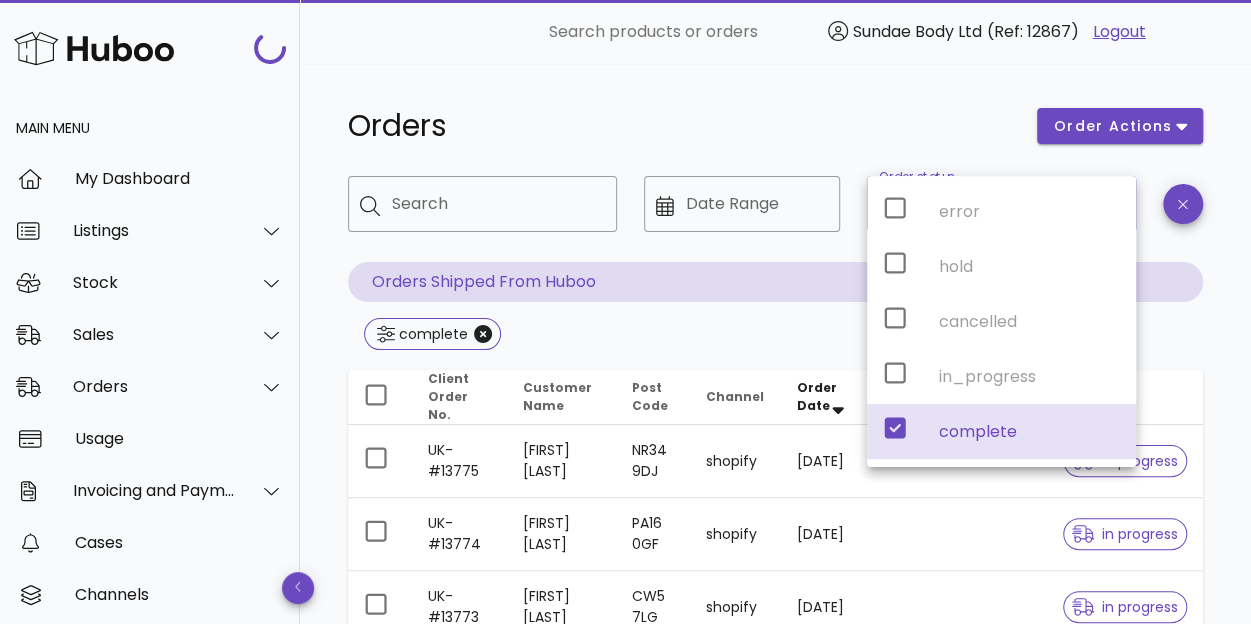 click on "error hold cancelled in_progress complete" at bounding box center [1001, 321] 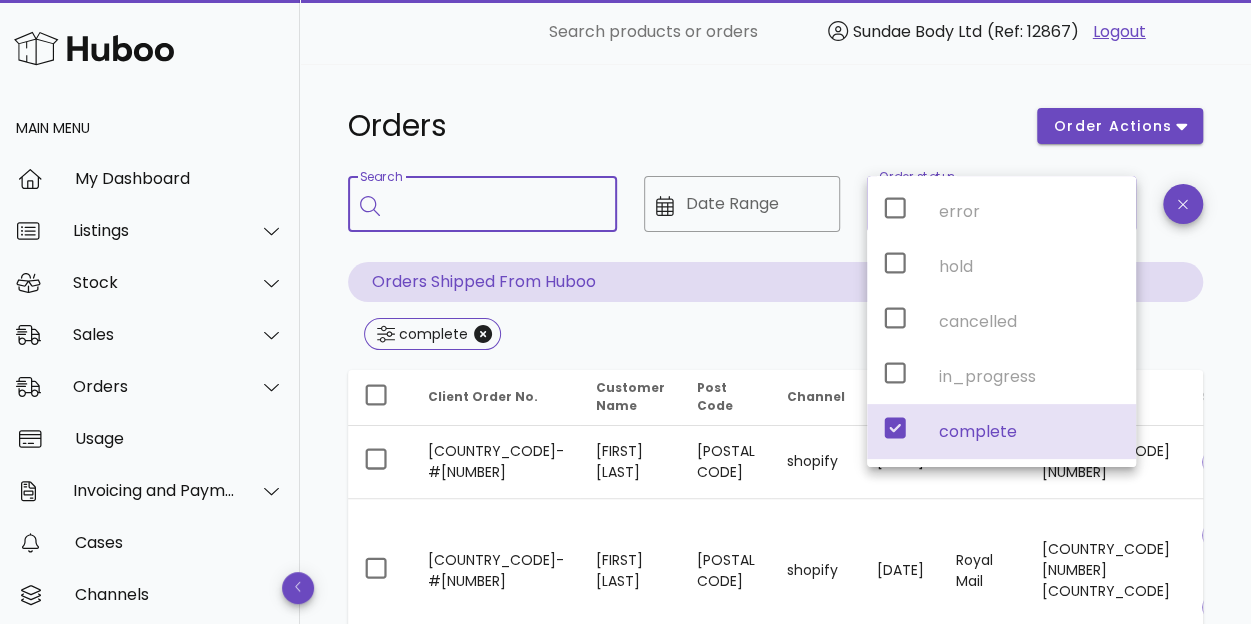 click on "Search" at bounding box center (496, 204) 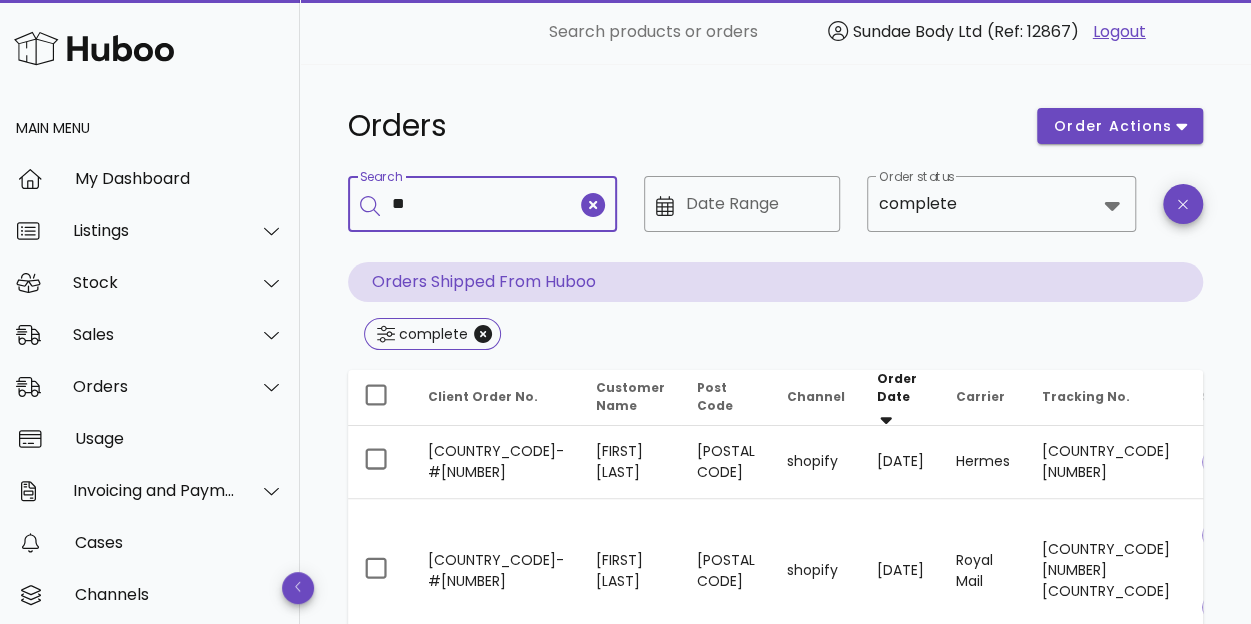 type on "*" 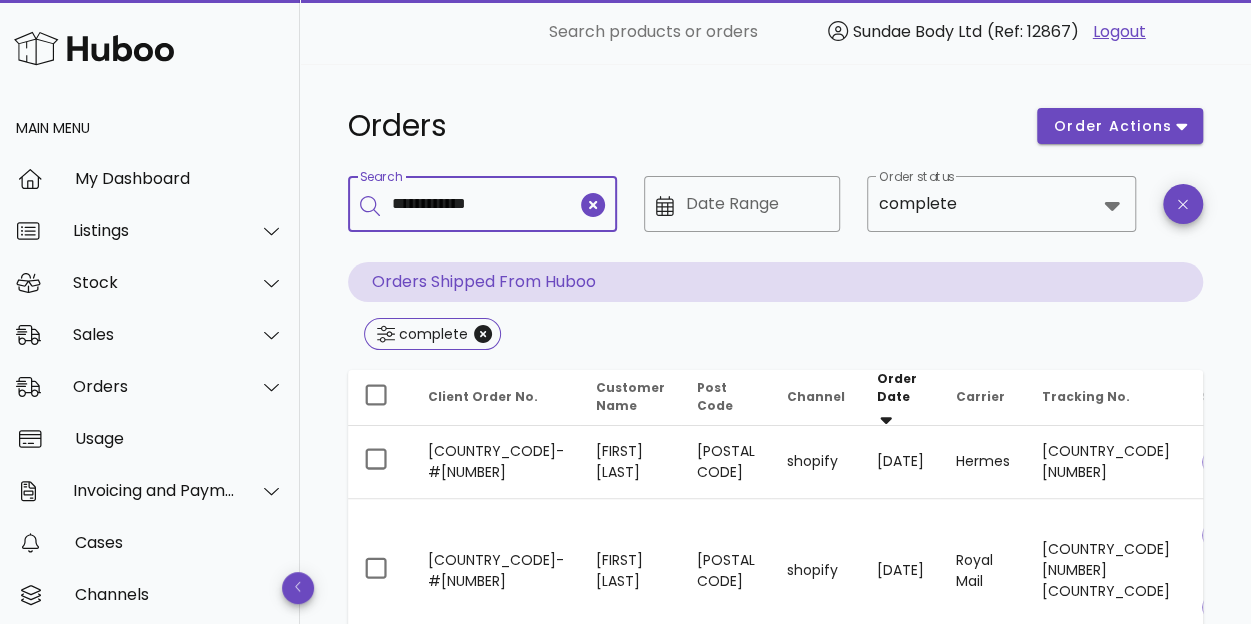 type on "**********" 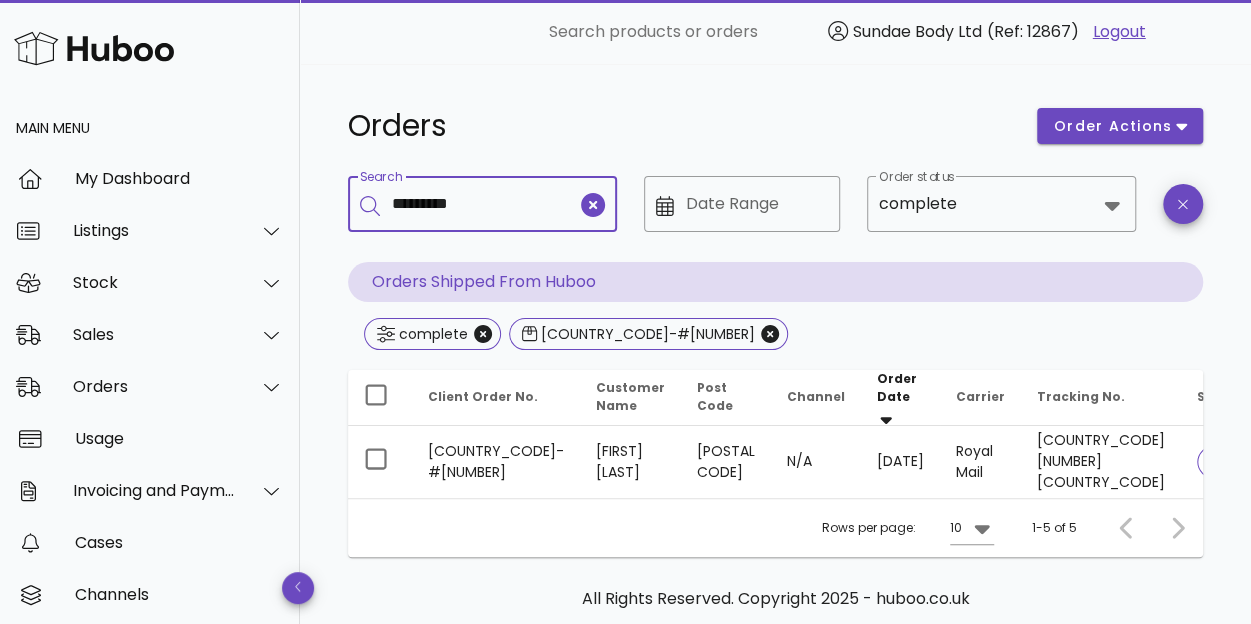 type on "*********" 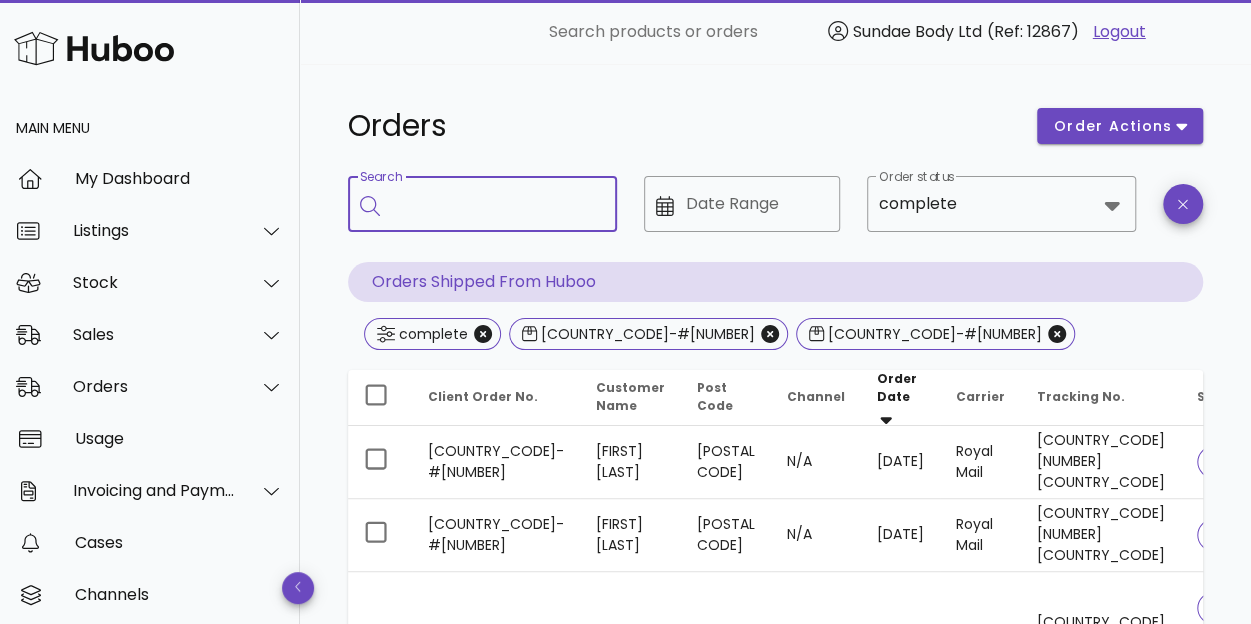 click on "Search" at bounding box center [496, 204] 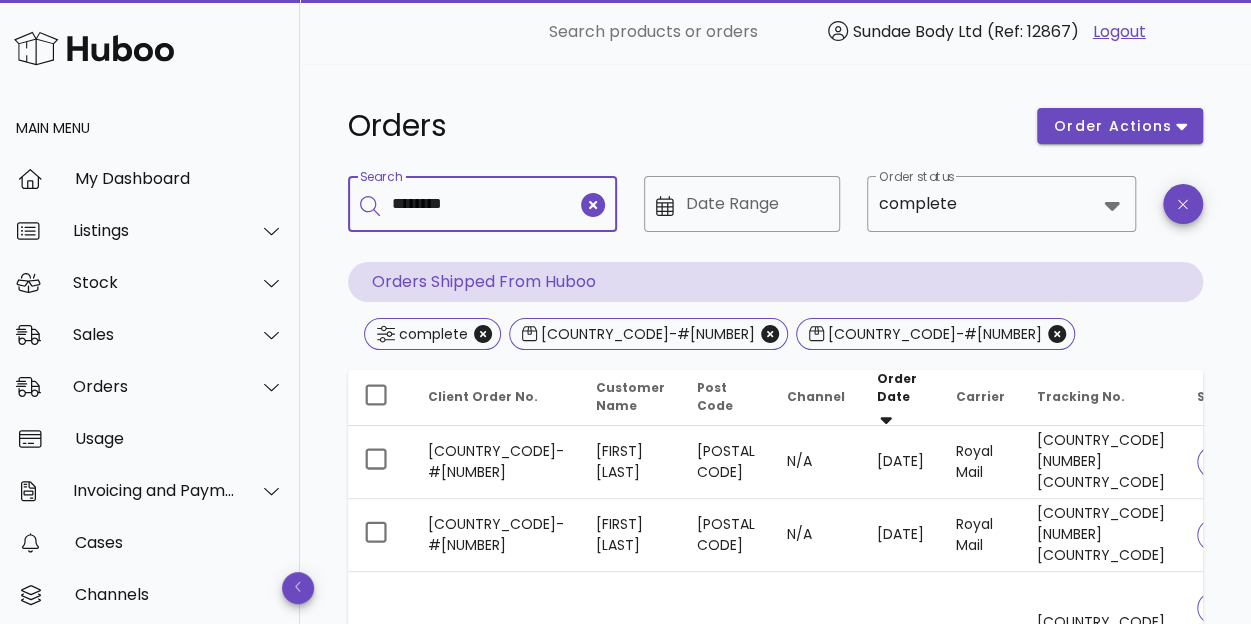 type on "********" 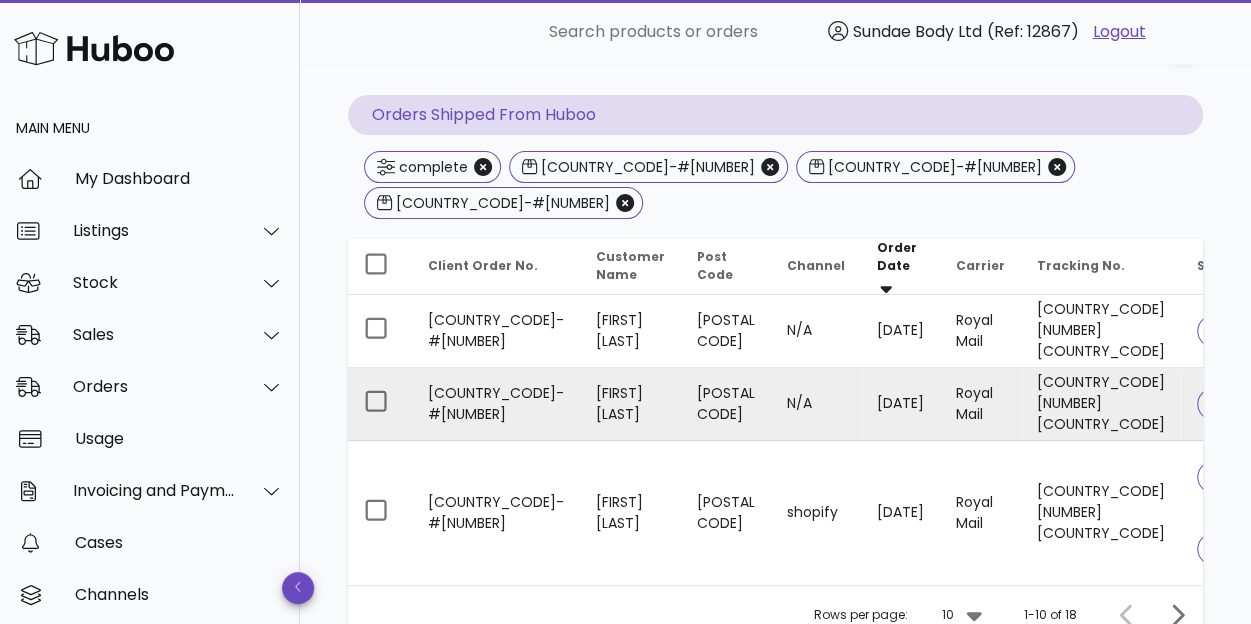 scroll, scrollTop: 175, scrollLeft: 0, axis: vertical 